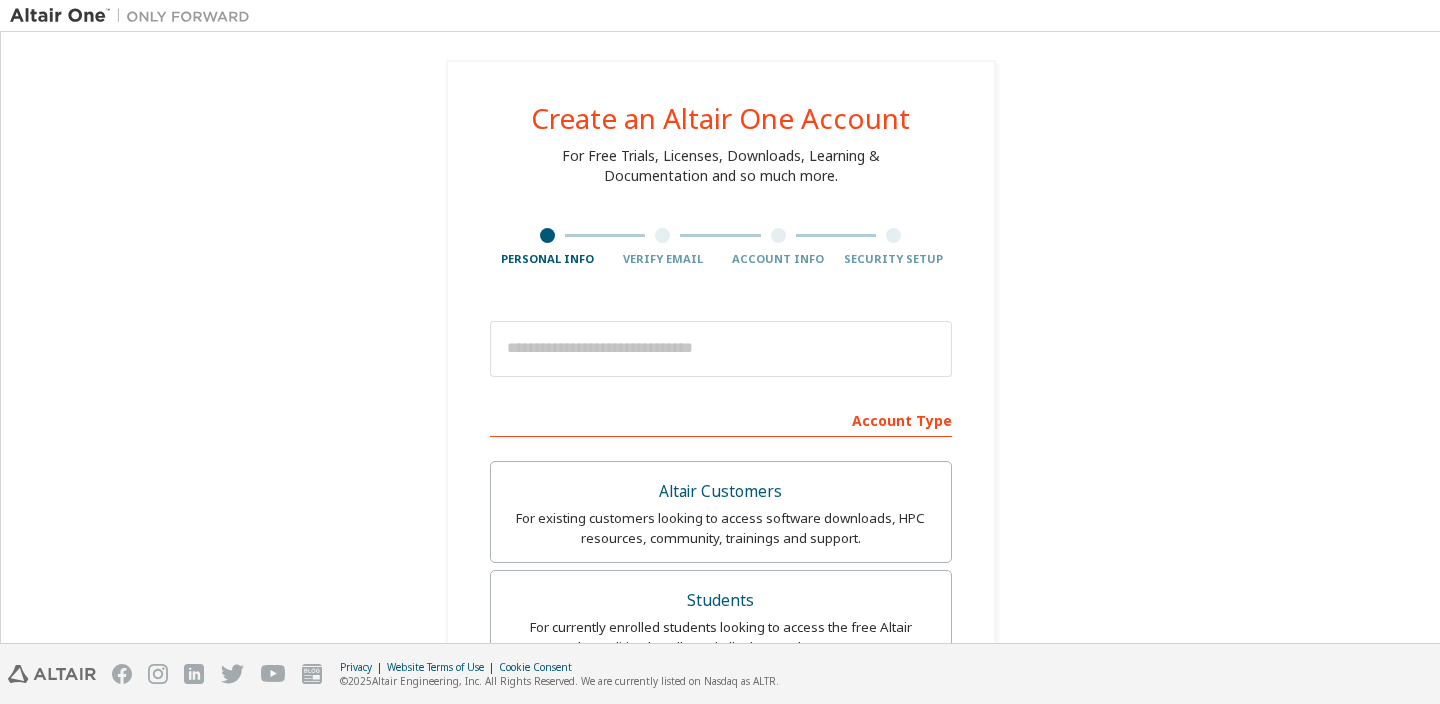 scroll, scrollTop: 0, scrollLeft: 0, axis: both 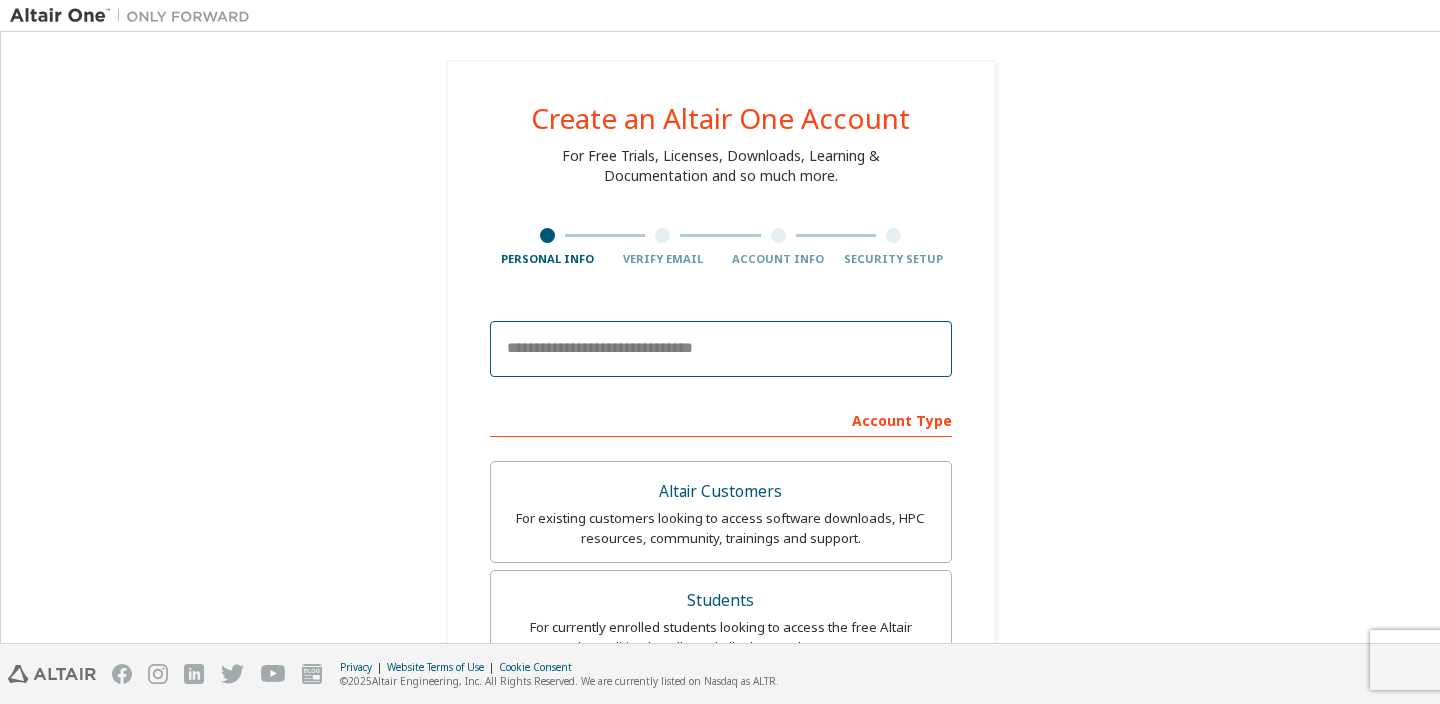 click at bounding box center [721, 349] 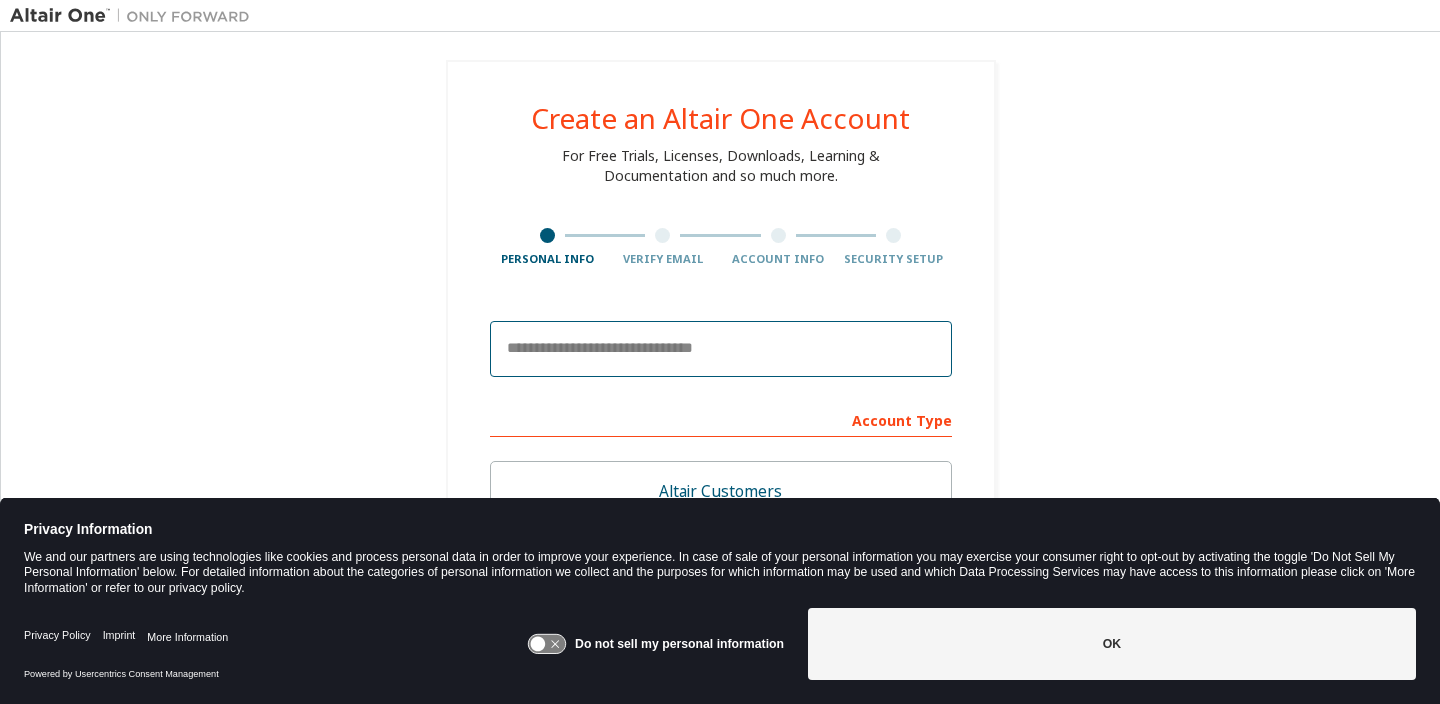 click at bounding box center (721, 349) 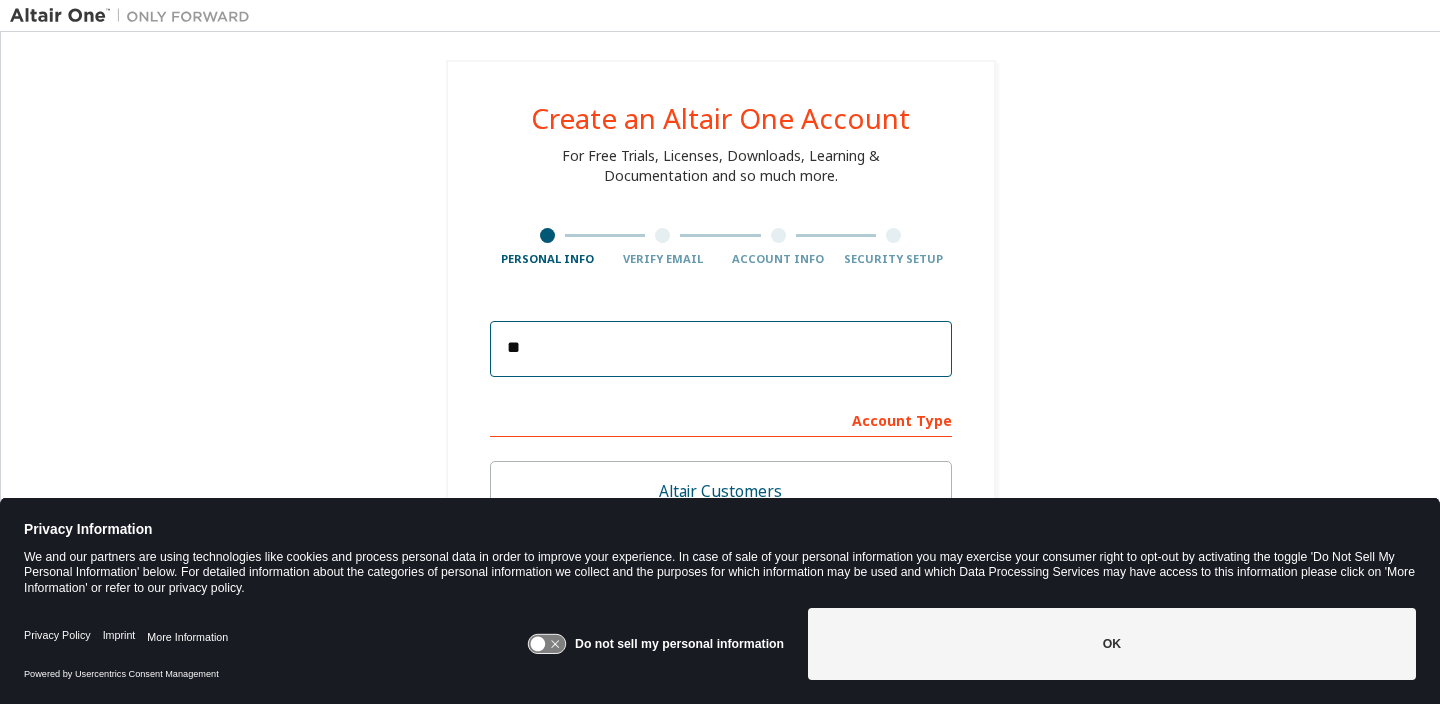 type on "*" 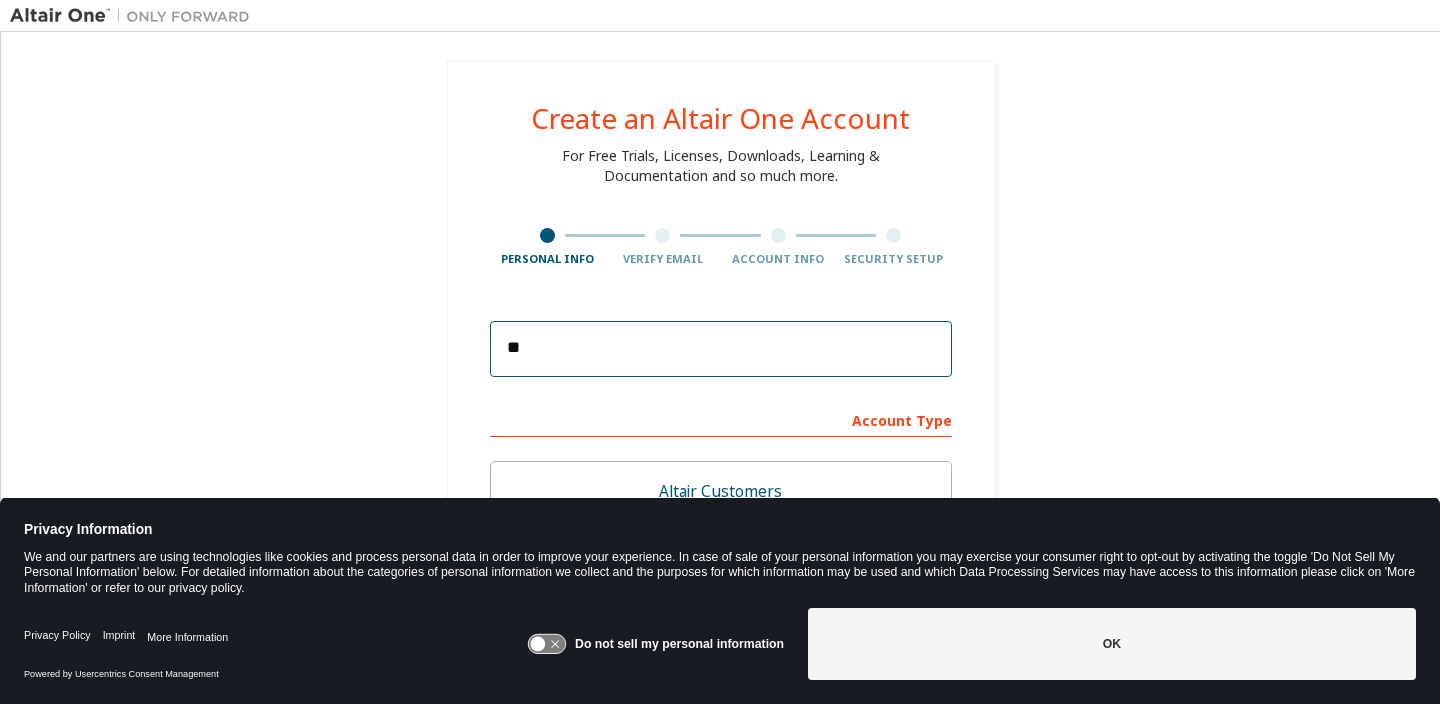 type on "*" 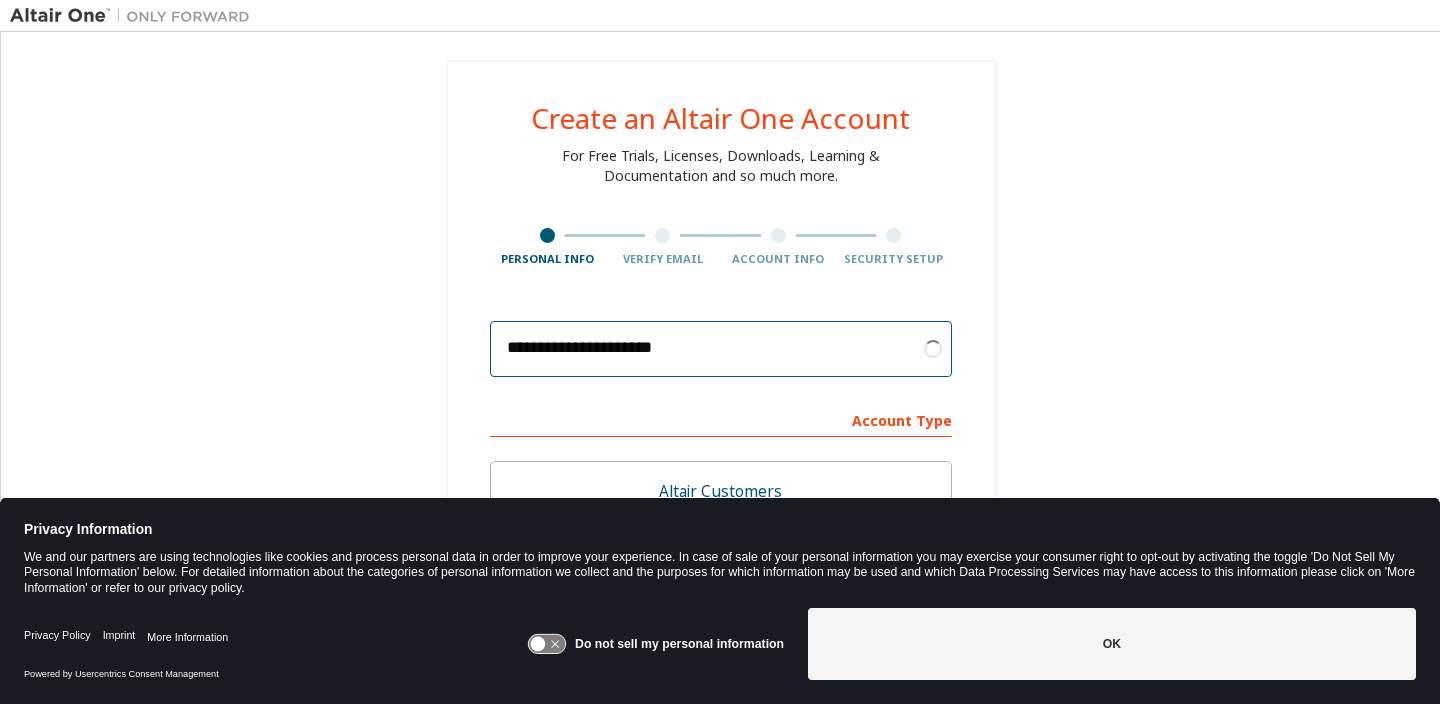 type on "**********" 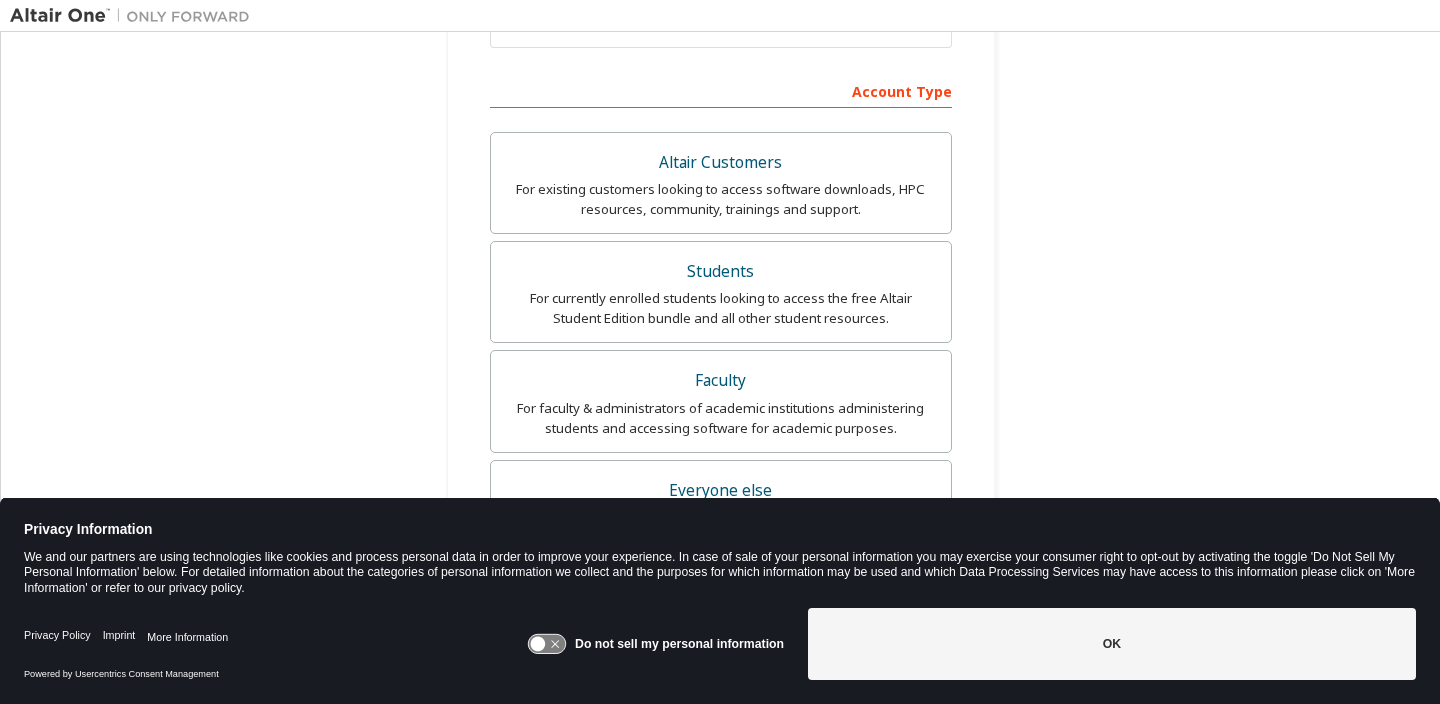 scroll, scrollTop: 346, scrollLeft: 0, axis: vertical 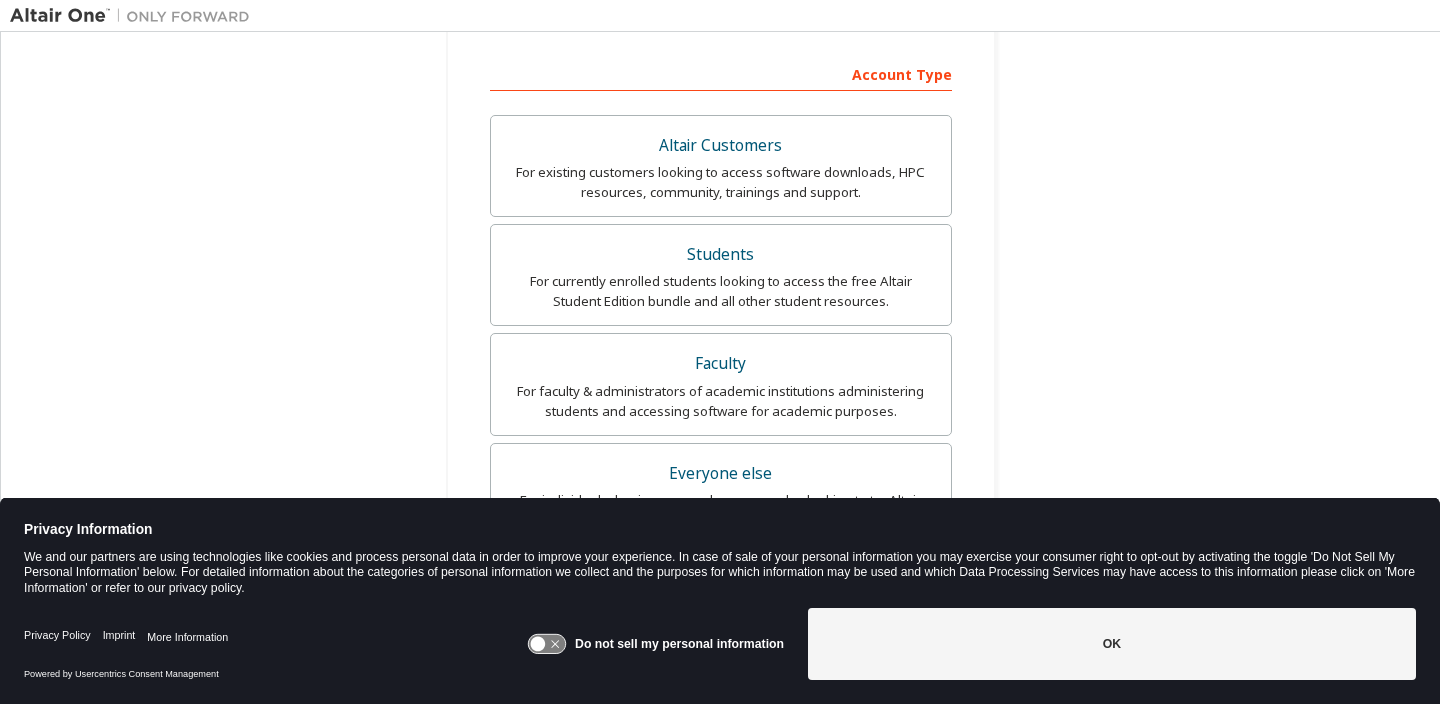 click on "Students" at bounding box center [721, 255] 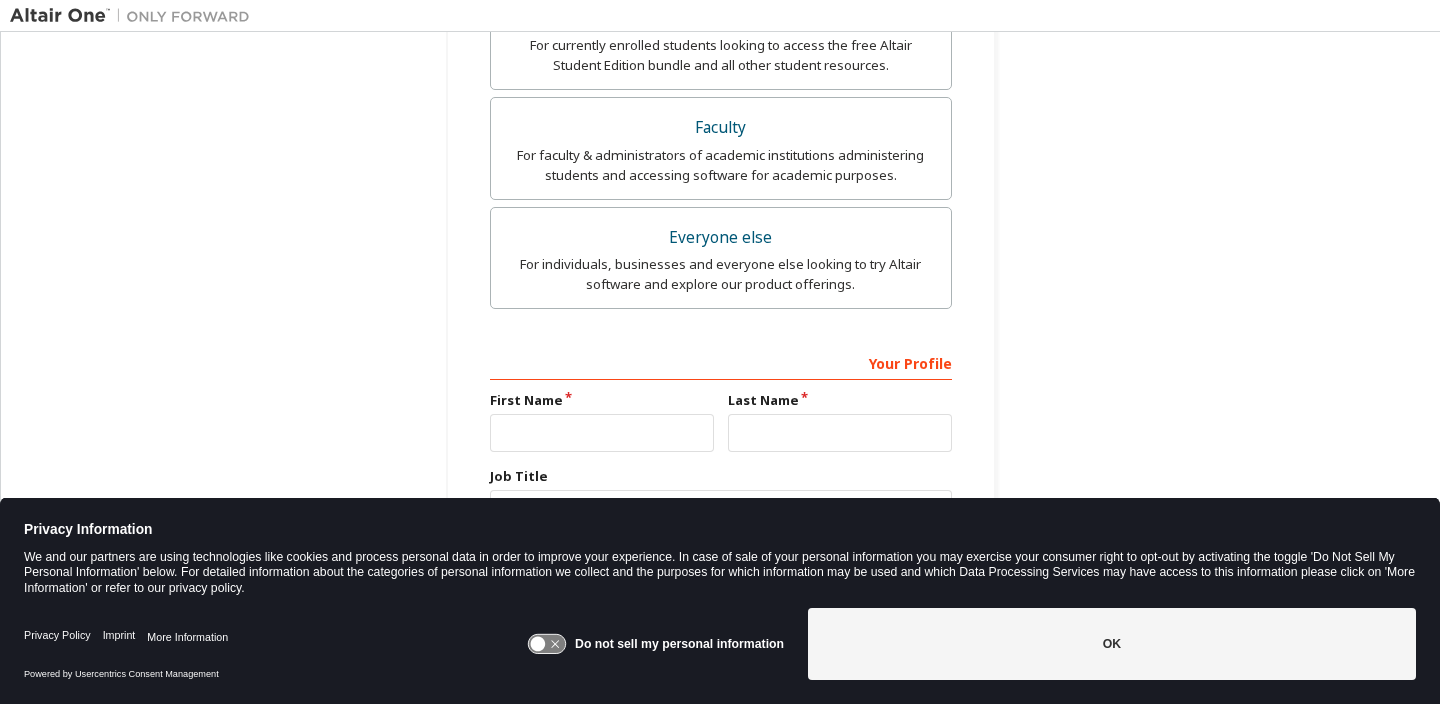 scroll, scrollTop: 623, scrollLeft: 0, axis: vertical 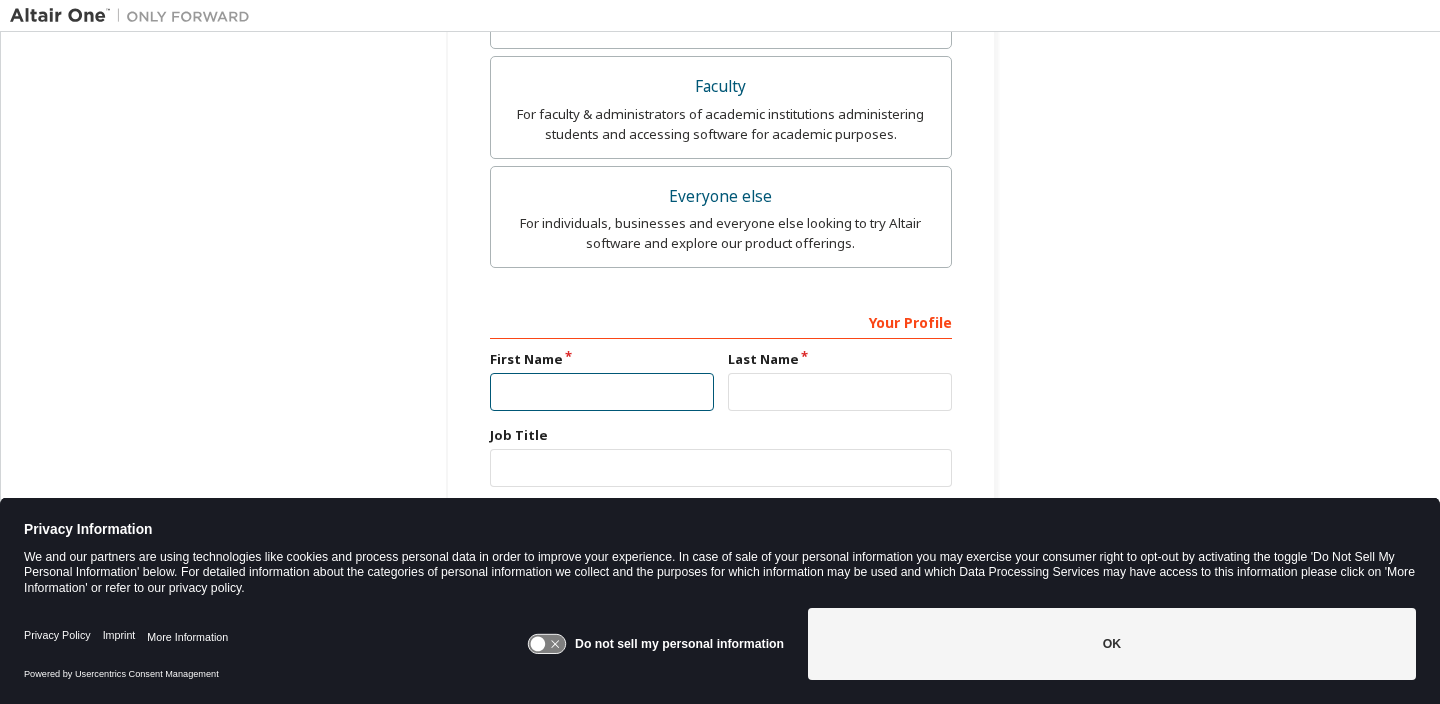 click at bounding box center (602, 392) 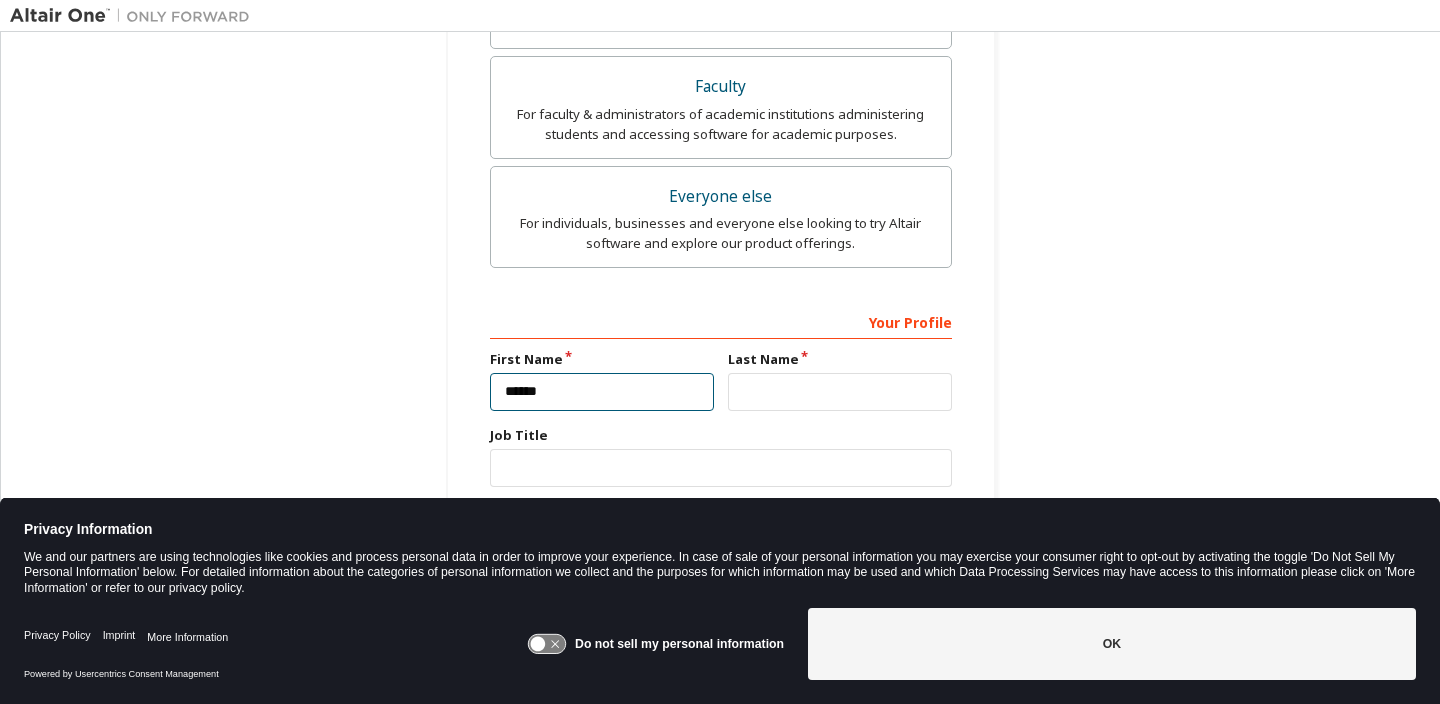 type on "***" 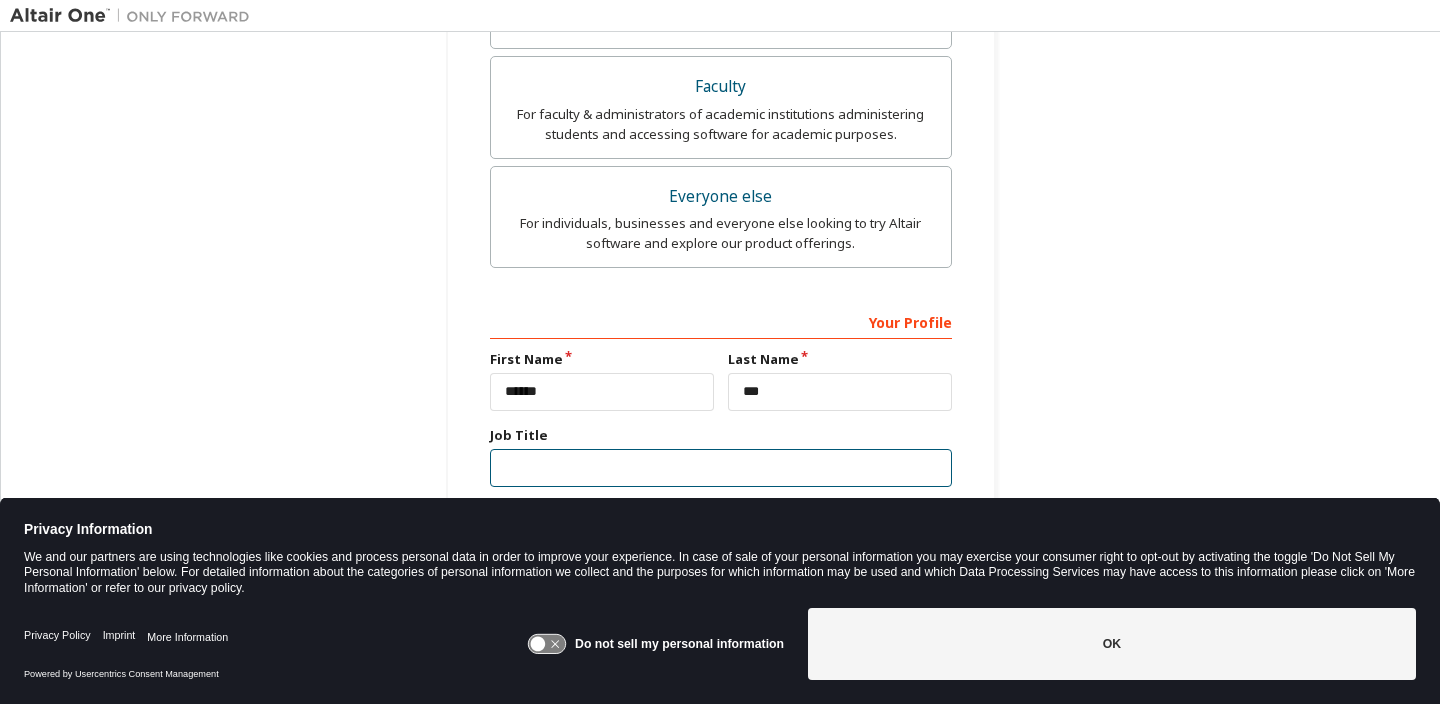 click at bounding box center [721, 468] 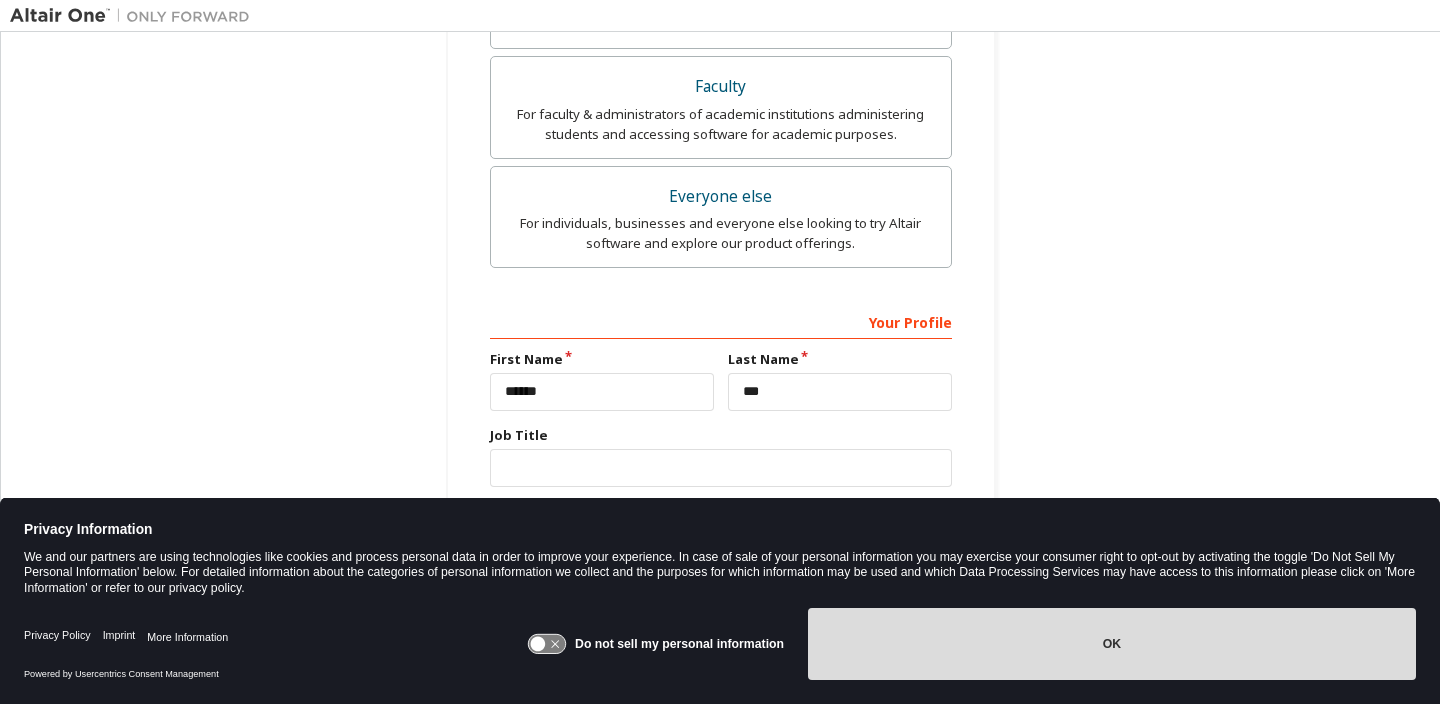 click on "OK" at bounding box center [1112, 644] 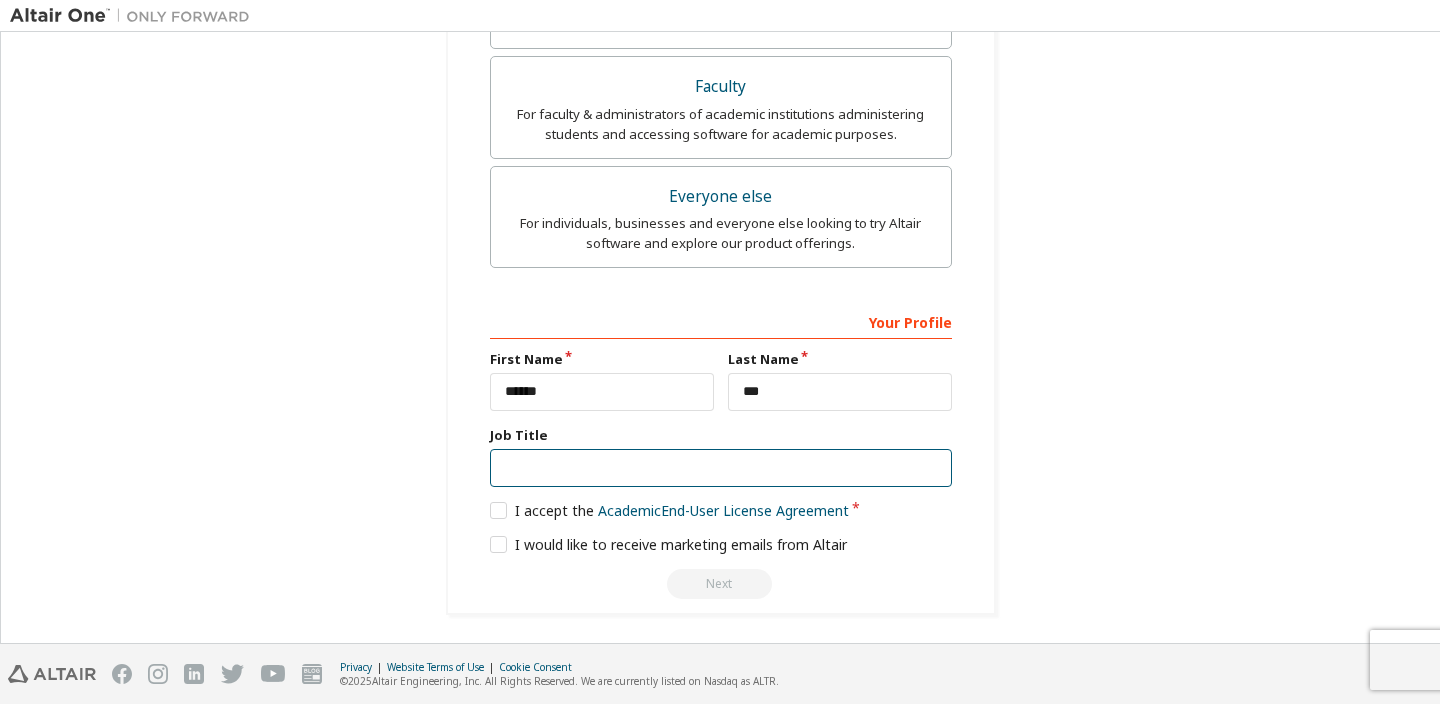 click at bounding box center [721, 468] 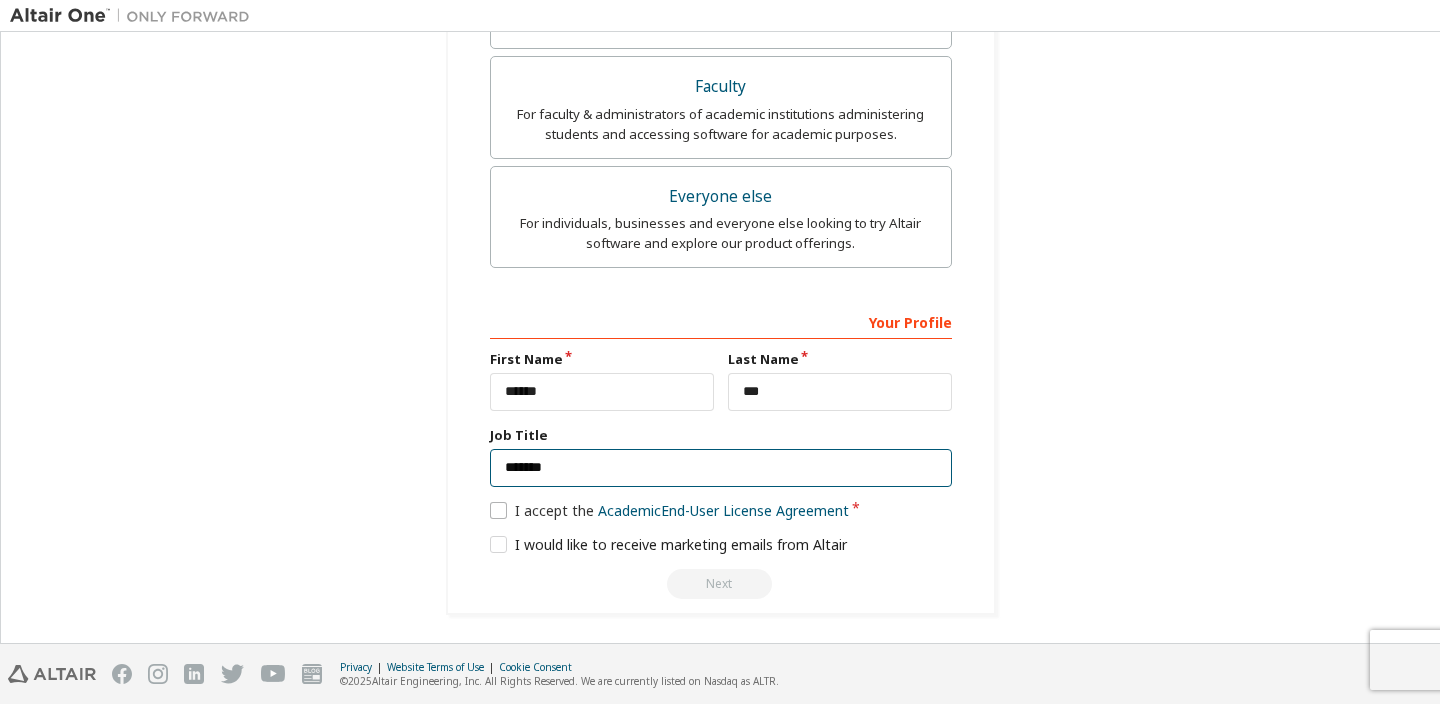 type on "*******" 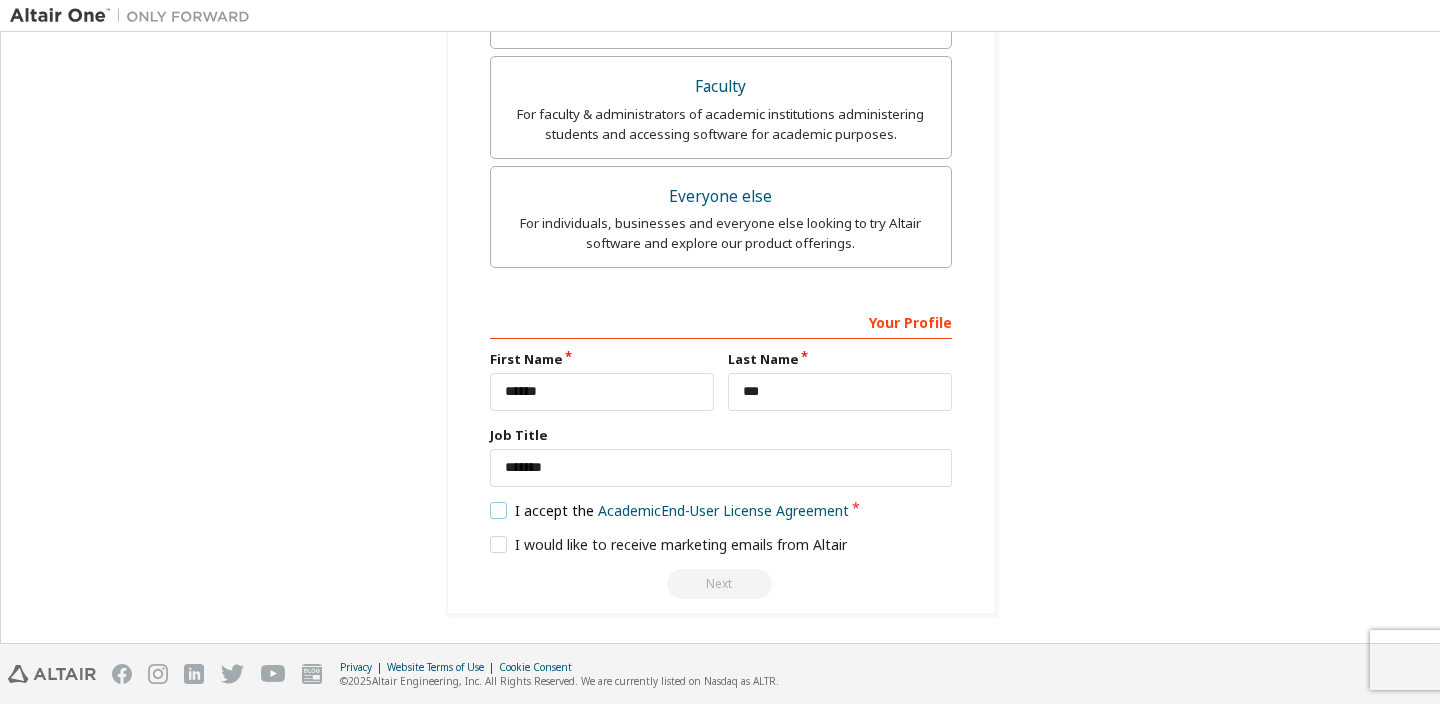 click on "I accept the   Academic   End-User License Agreement" at bounding box center (670, 510) 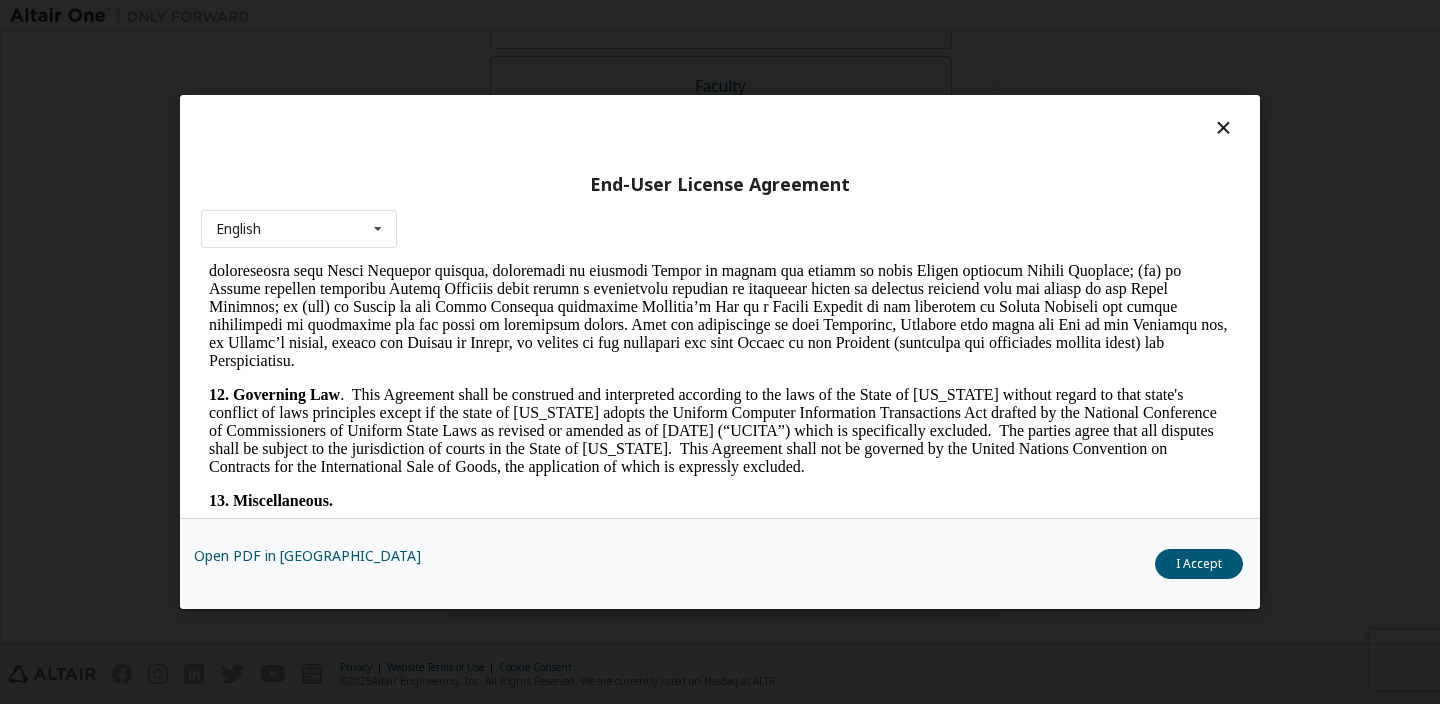 scroll, scrollTop: 3350, scrollLeft: 0, axis: vertical 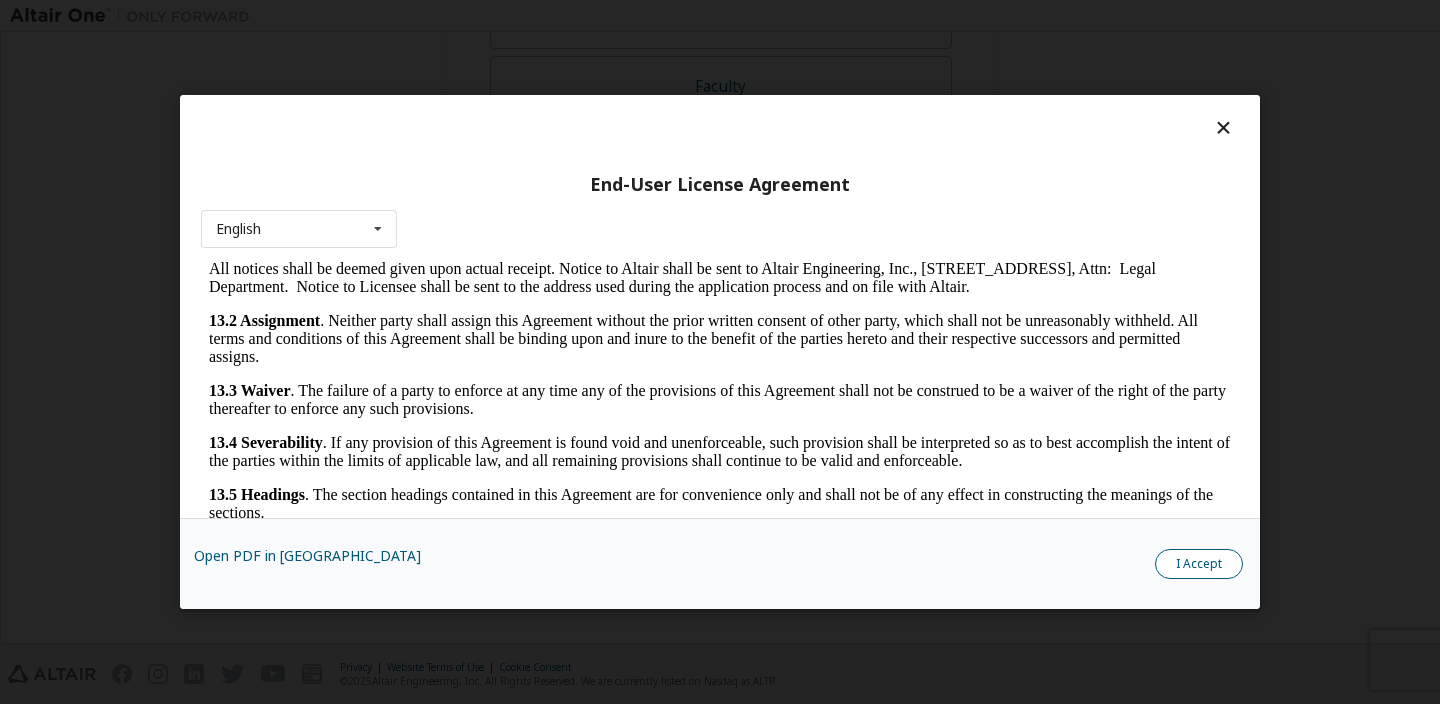 click on "I Accept" at bounding box center [1199, 564] 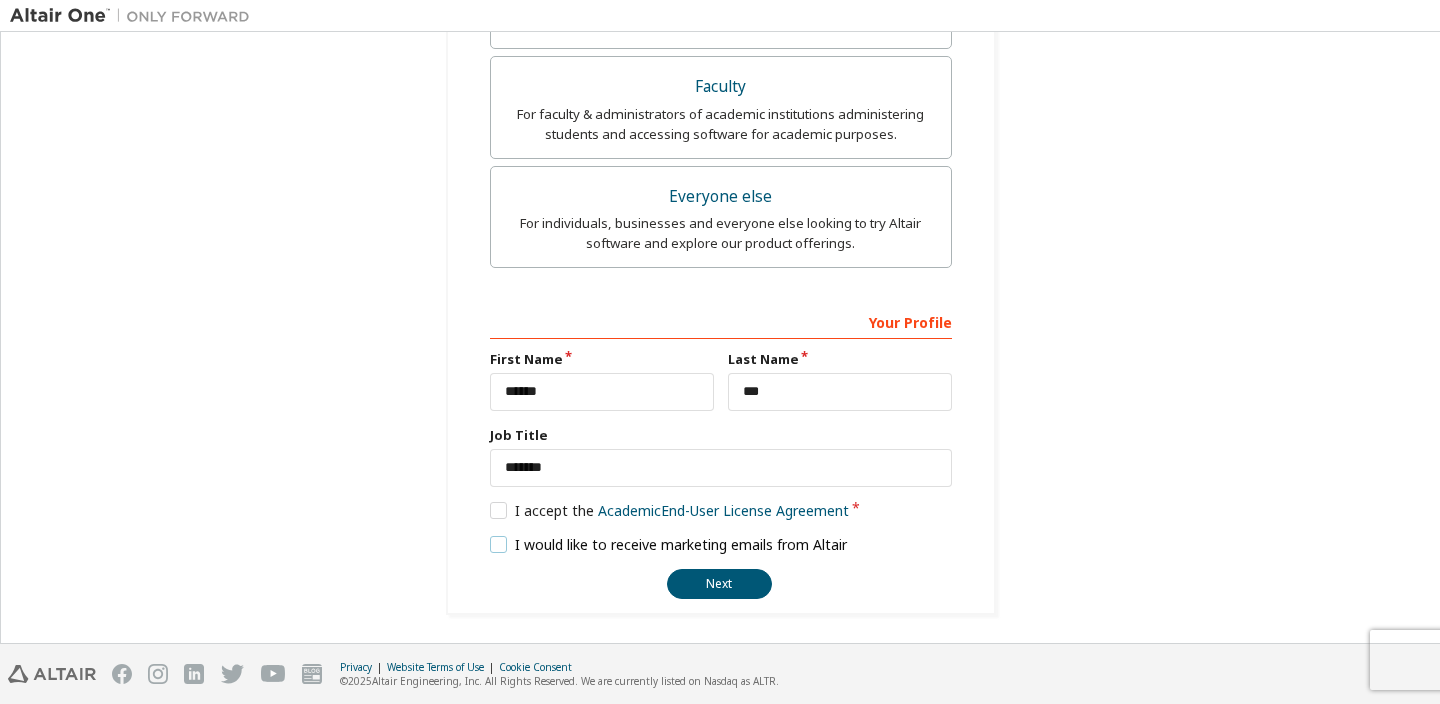 click on "I would like to receive marketing emails from Altair" at bounding box center (669, 544) 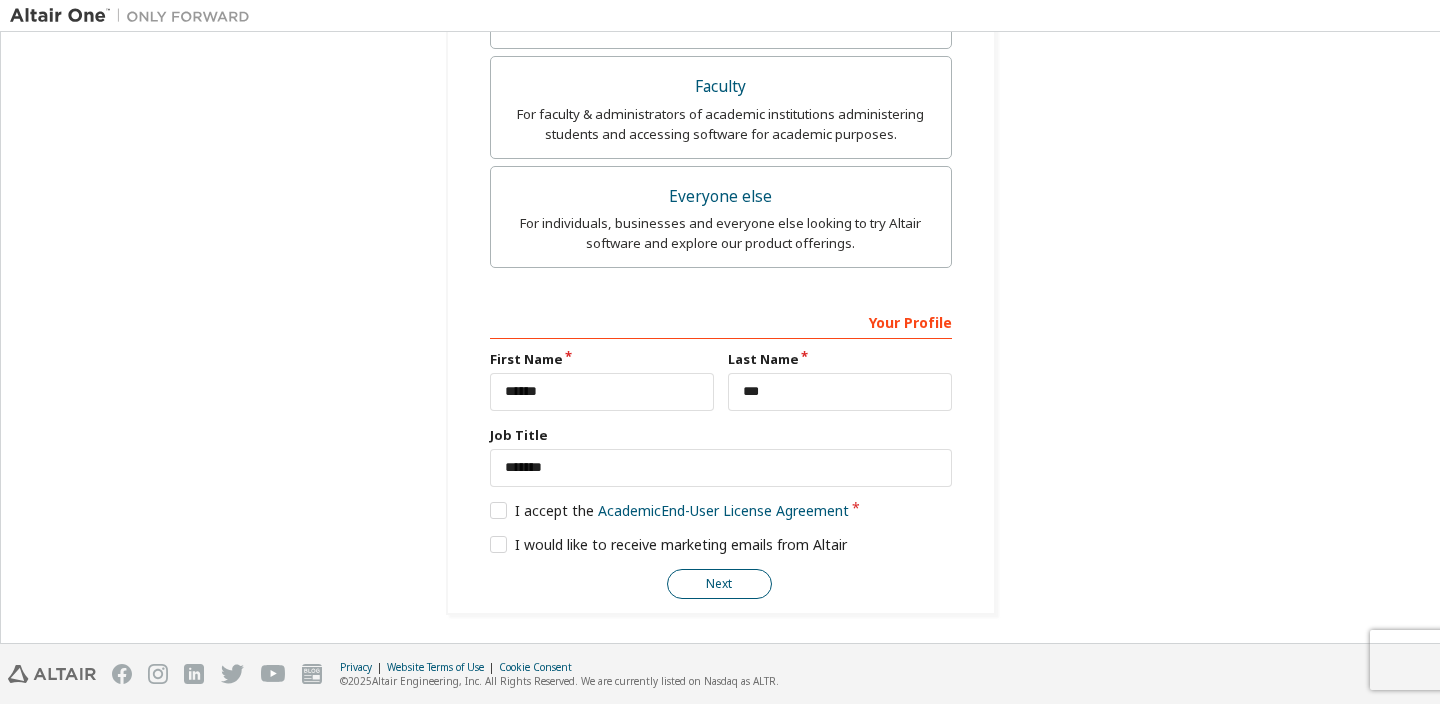click on "Next" at bounding box center [719, 584] 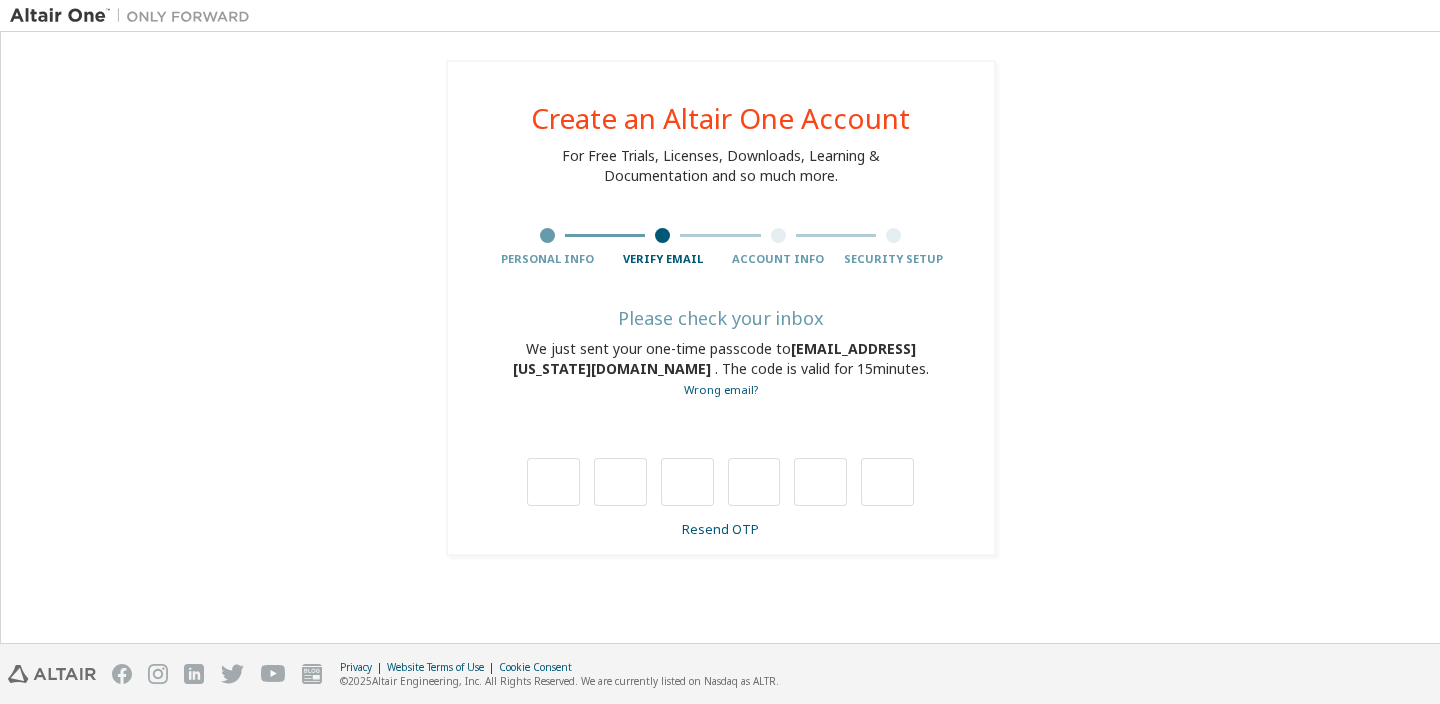 scroll, scrollTop: 0, scrollLeft: 0, axis: both 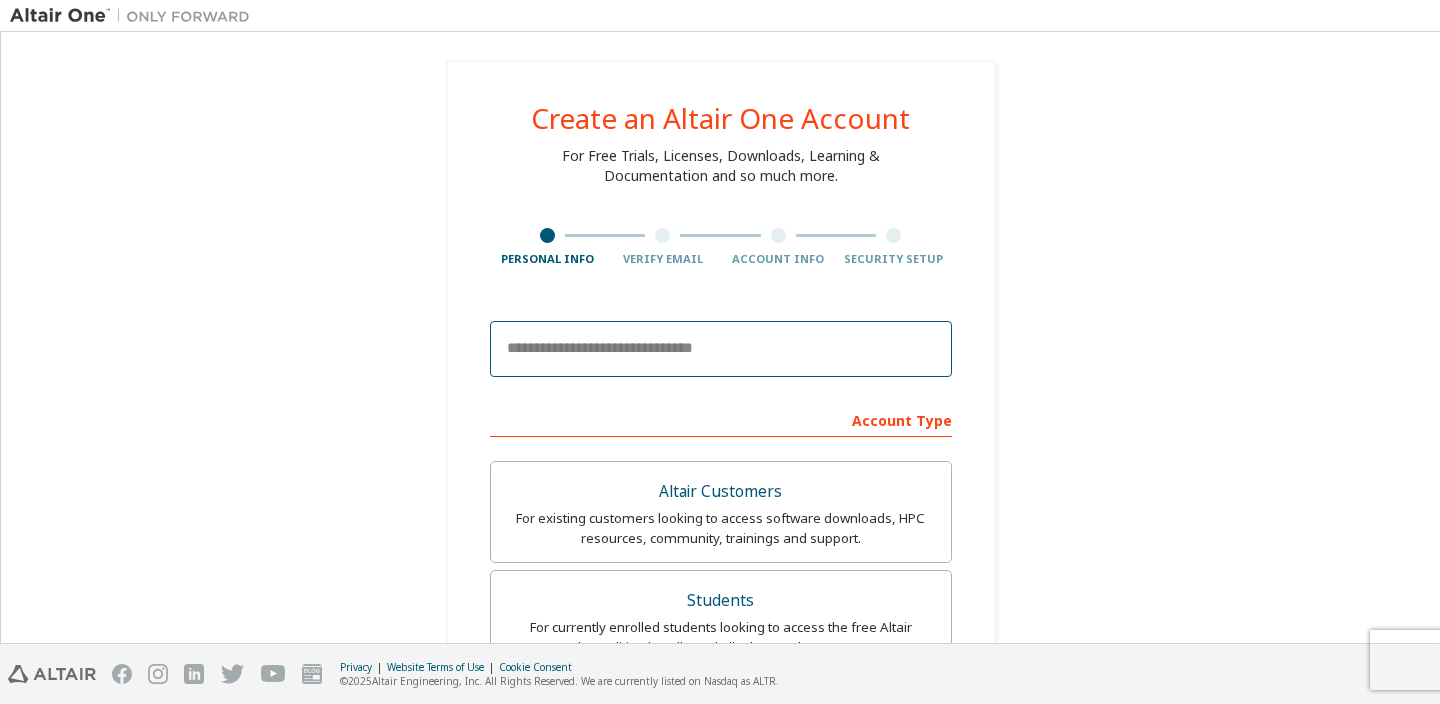 click at bounding box center [721, 349] 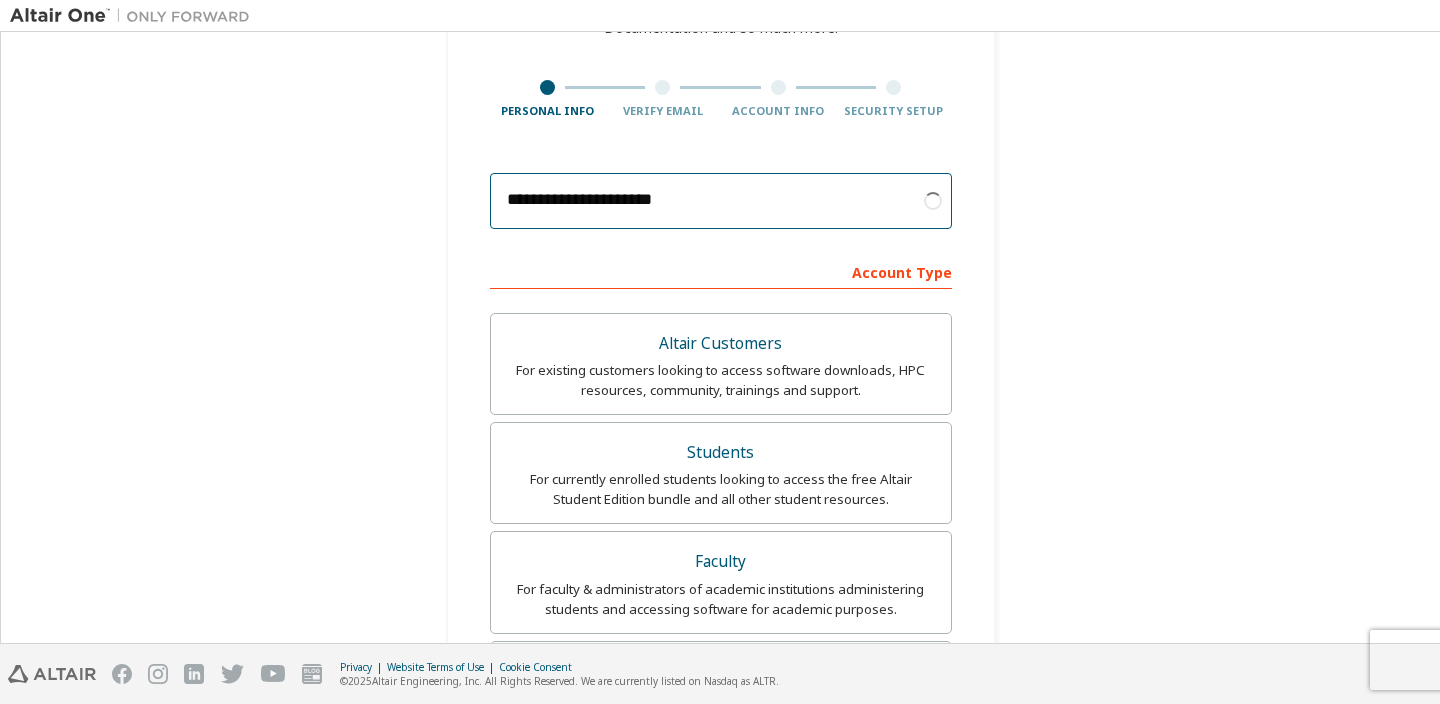 scroll, scrollTop: 149, scrollLeft: 0, axis: vertical 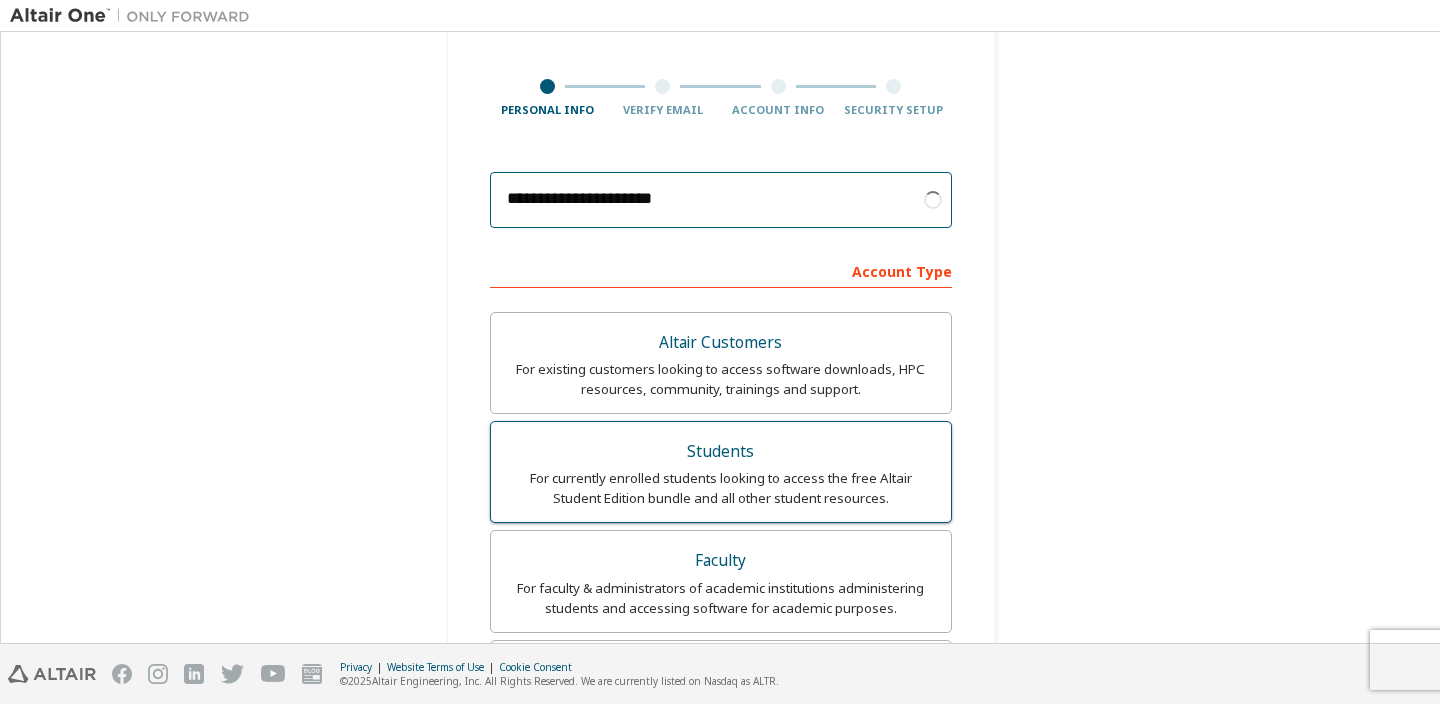 type on "**********" 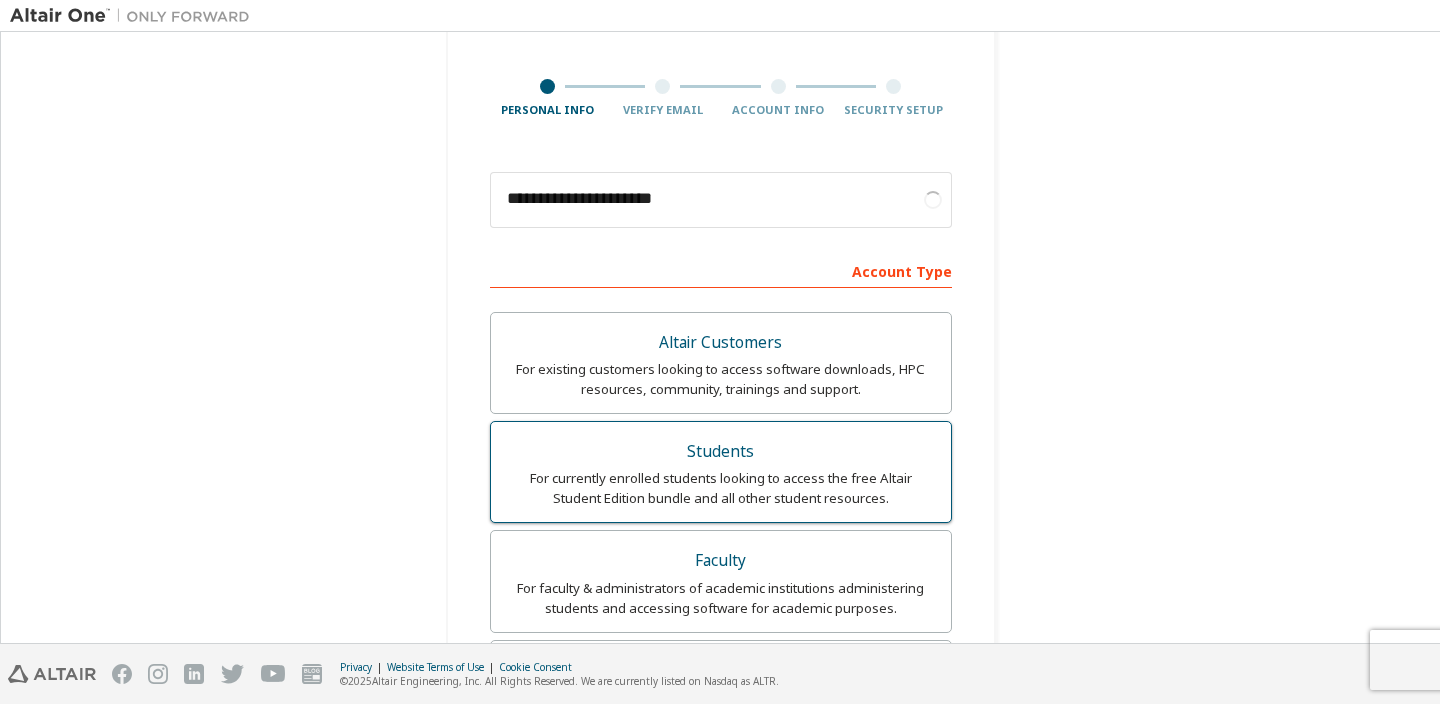 click on "For currently enrolled students looking to access the free Altair Student Edition bundle and all other student resources." at bounding box center (721, 488) 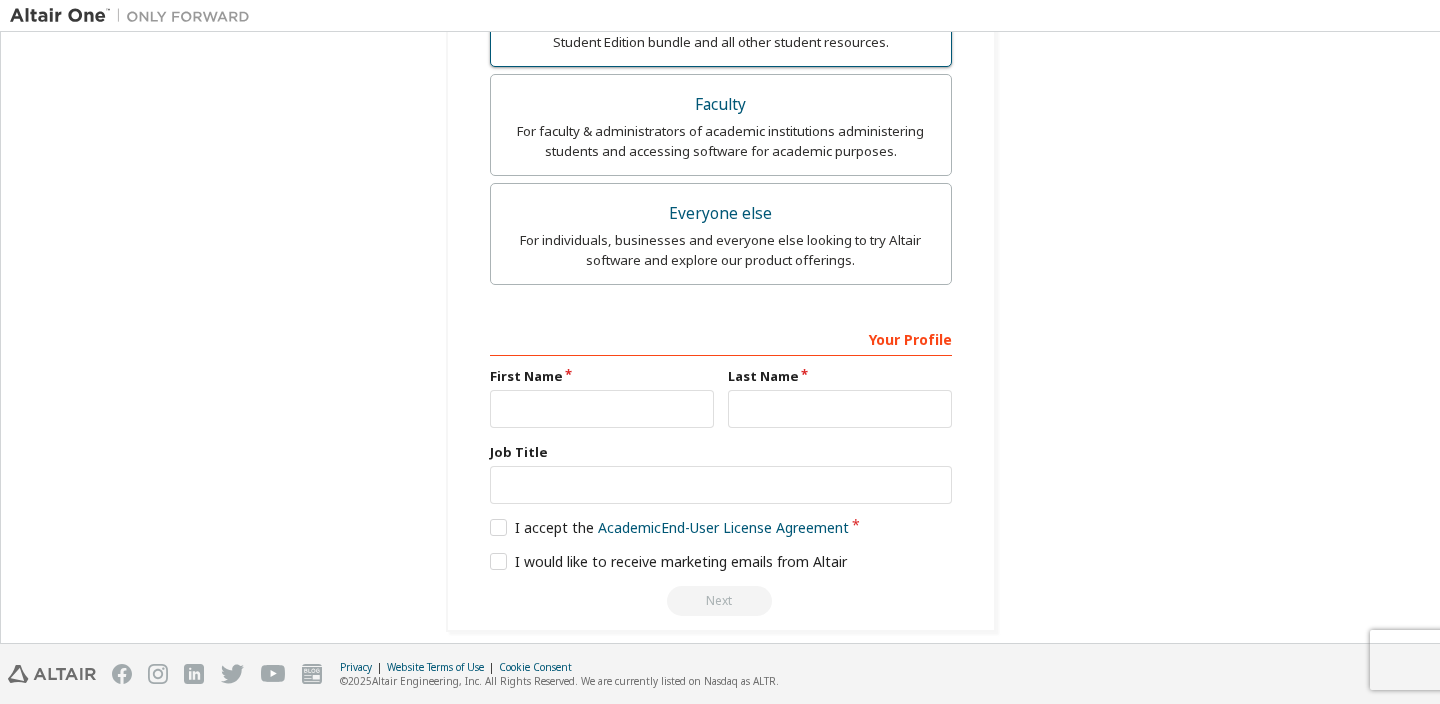 scroll, scrollTop: 686, scrollLeft: 0, axis: vertical 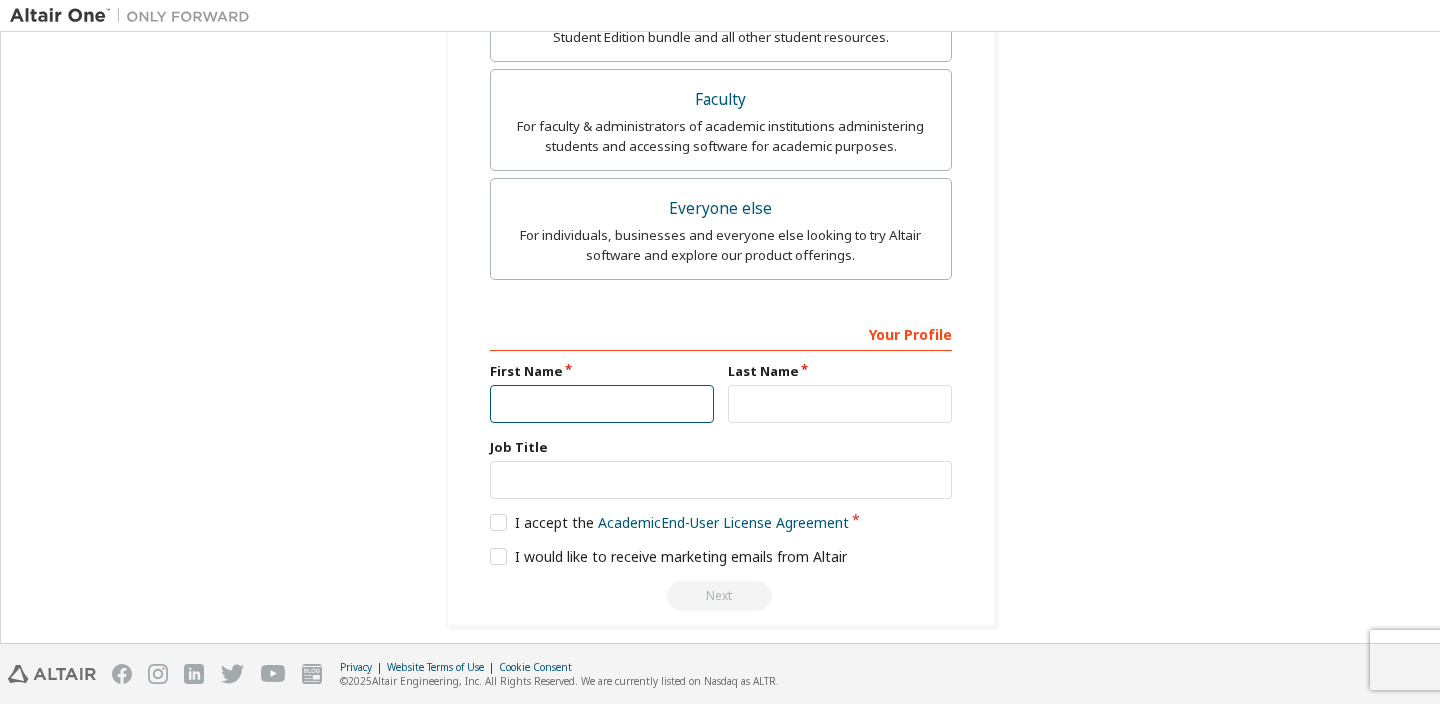click at bounding box center (602, 404) 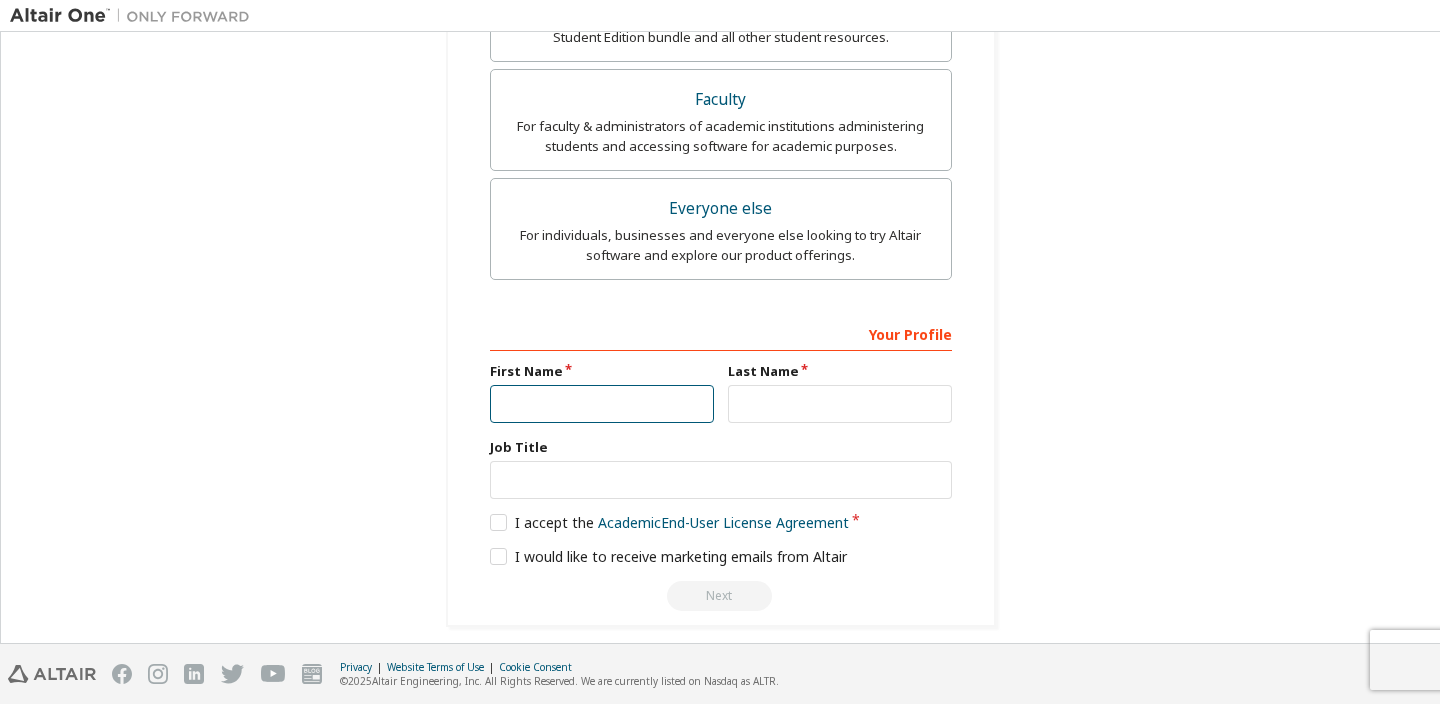 type on "******" 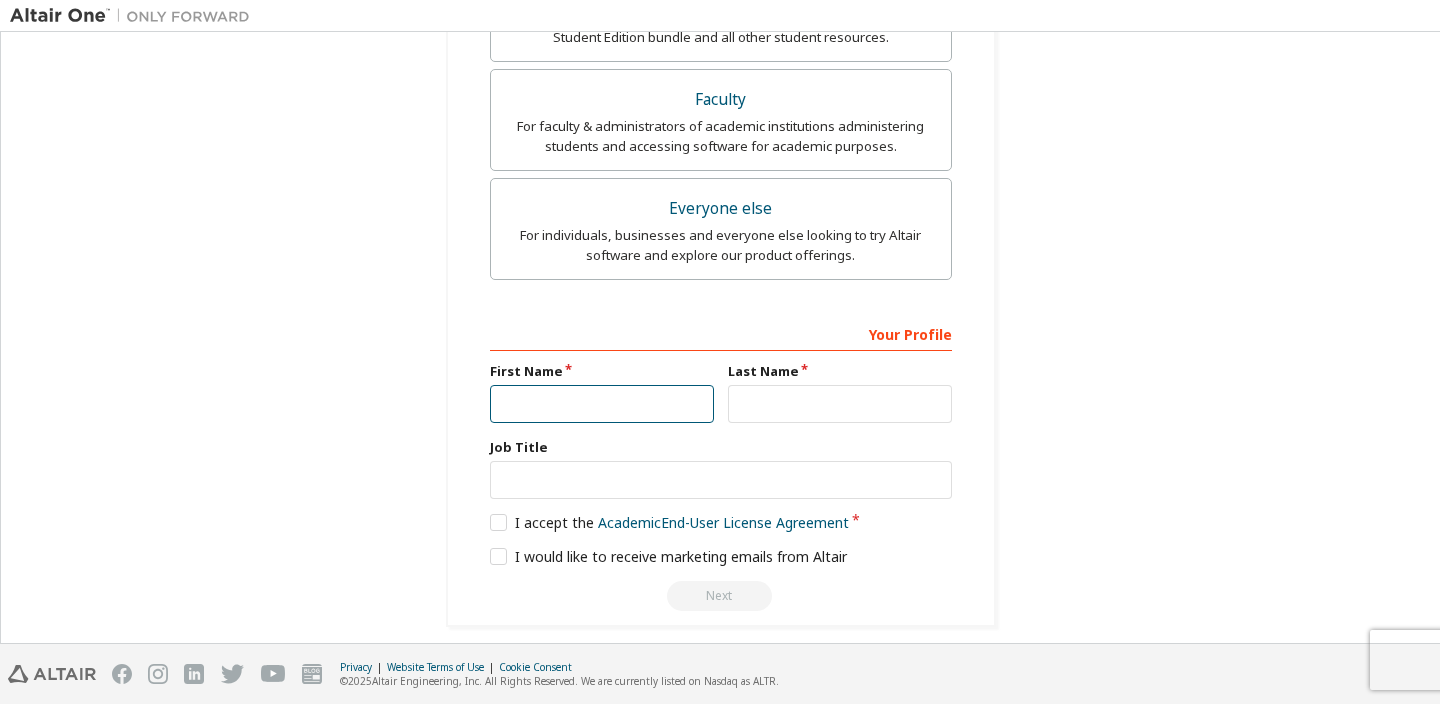 type on "***" 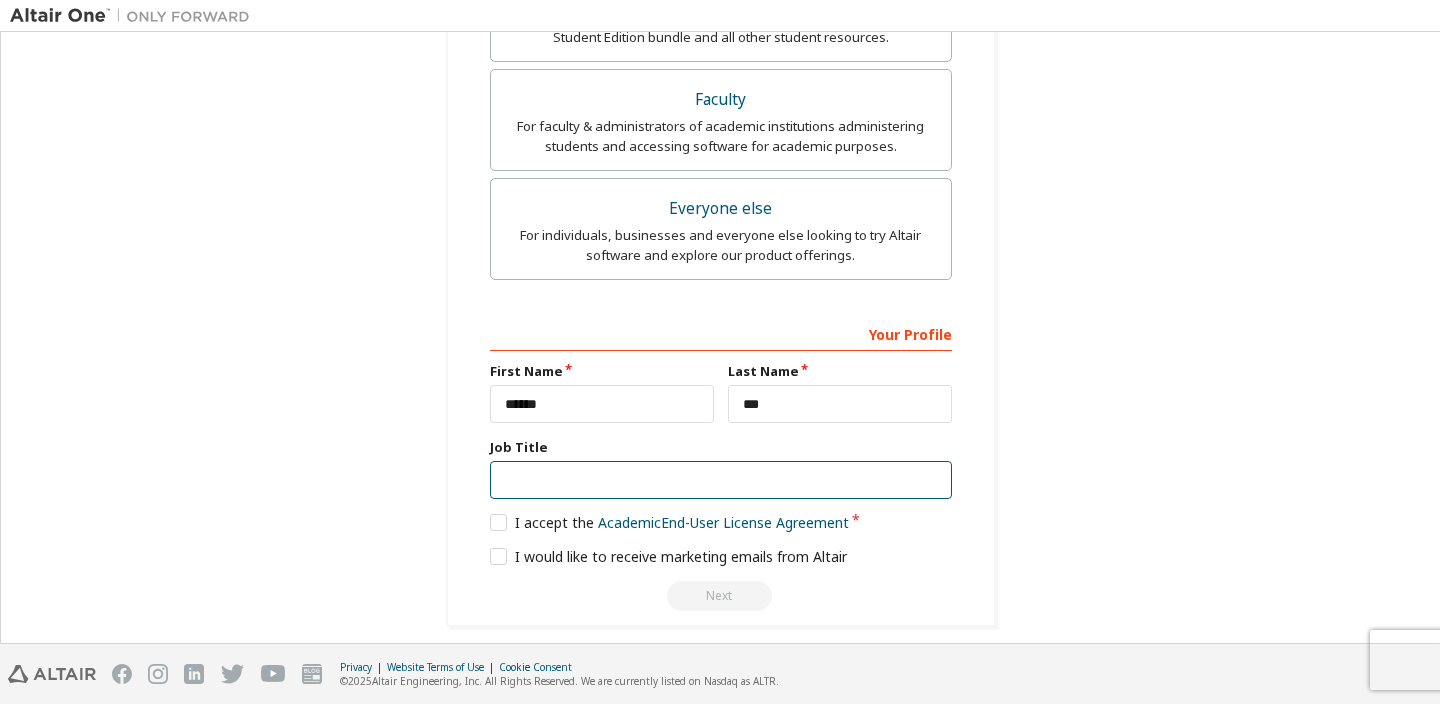 click at bounding box center [721, 480] 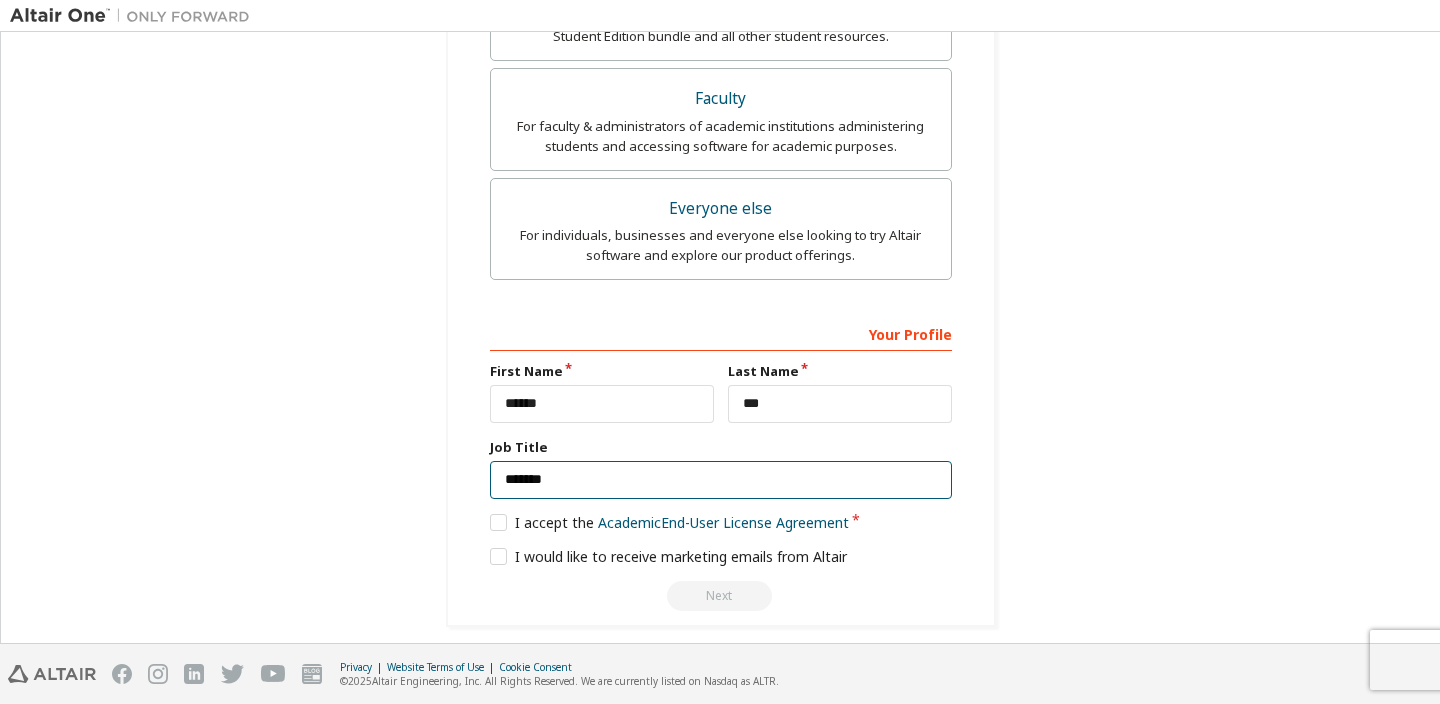 scroll, scrollTop: 623, scrollLeft: 0, axis: vertical 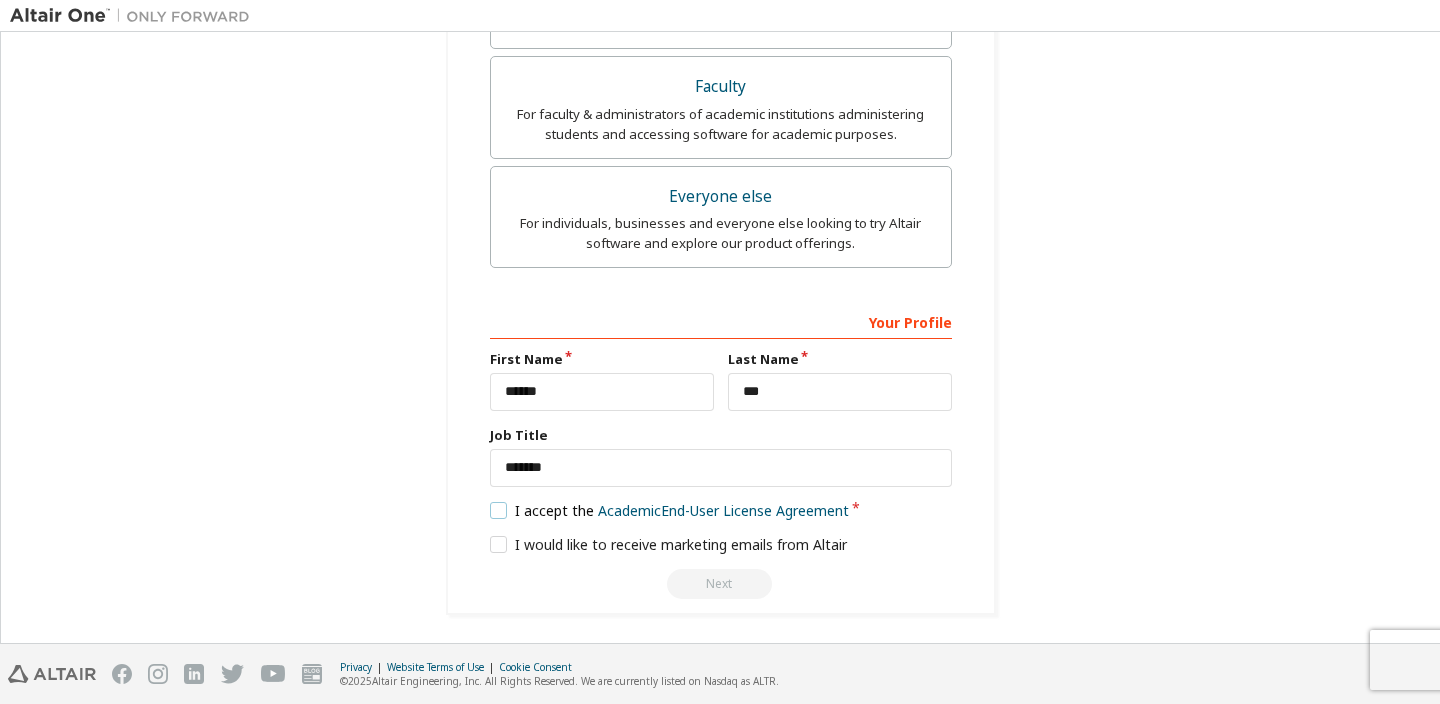 click on "I accept the   Academic   End-User License Agreement" at bounding box center (670, 510) 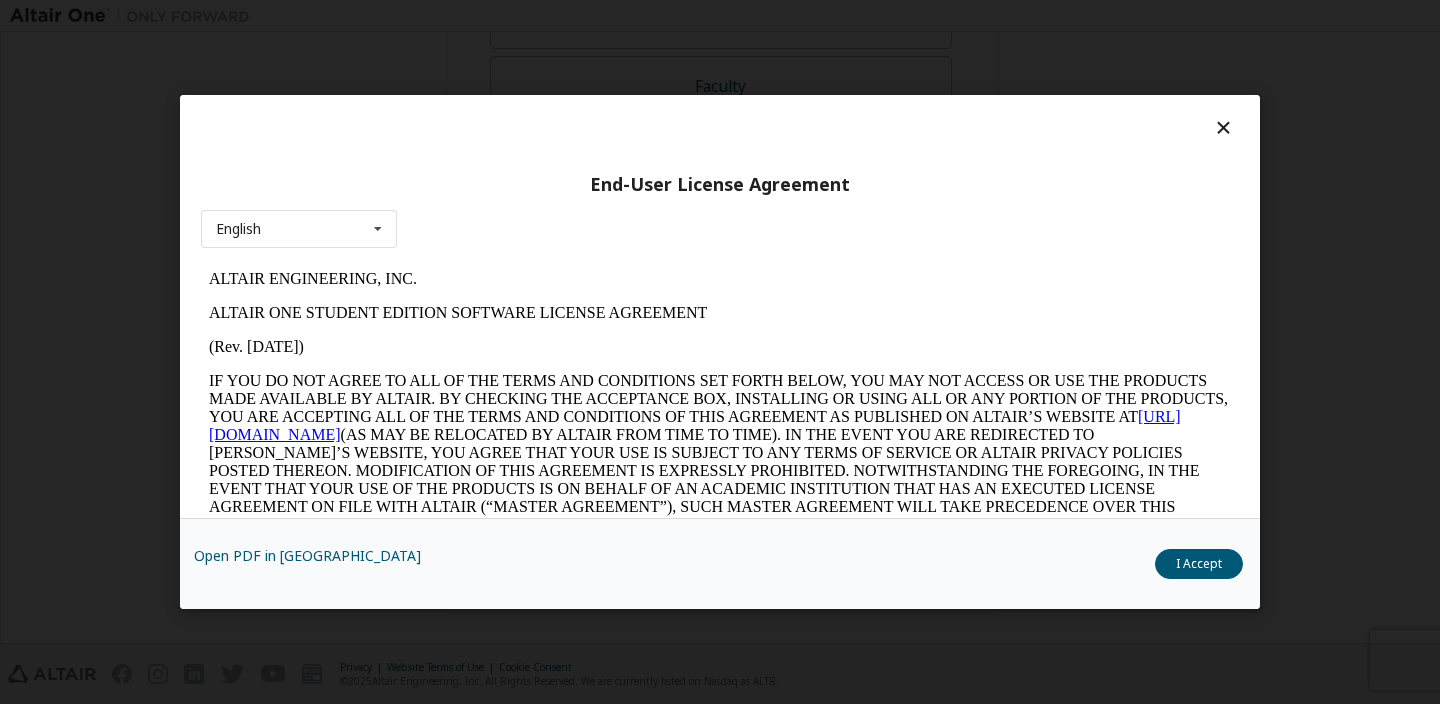 scroll, scrollTop: 0, scrollLeft: 0, axis: both 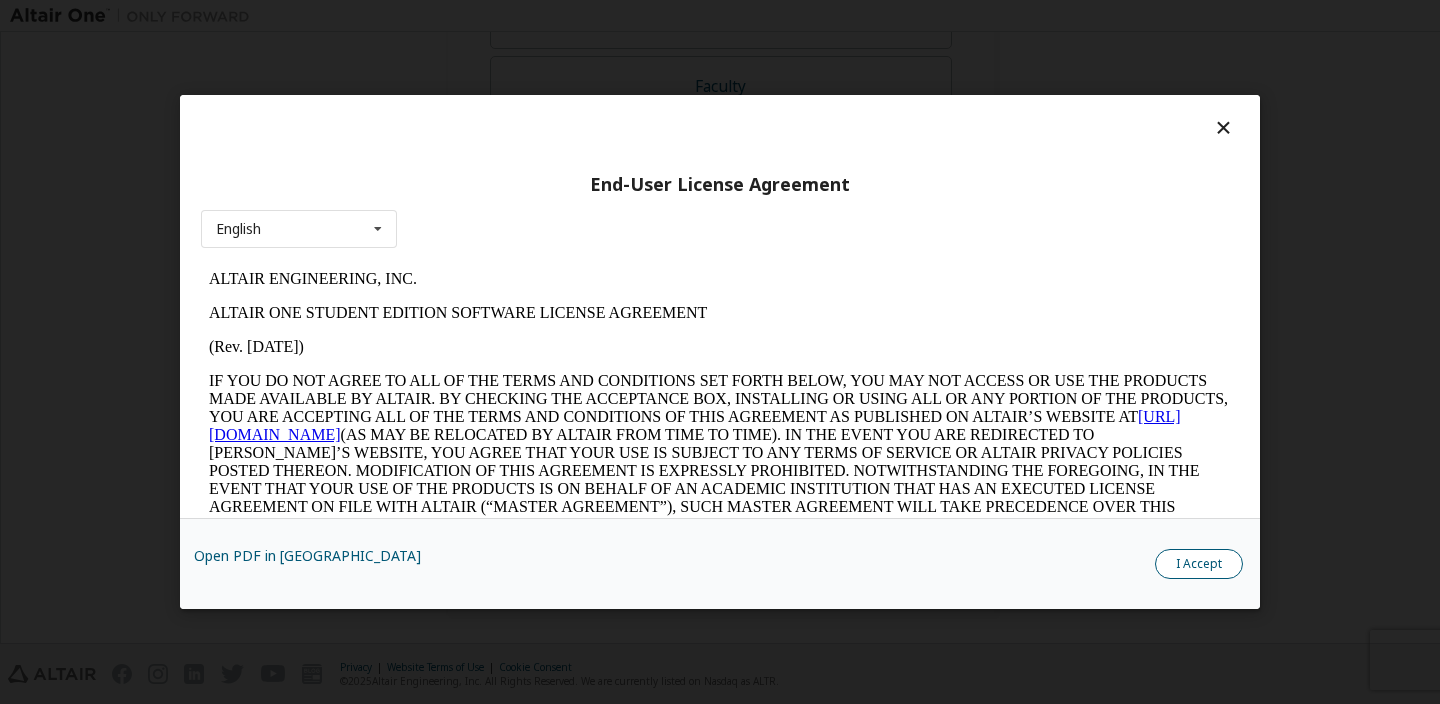 click on "I Accept" at bounding box center [1199, 564] 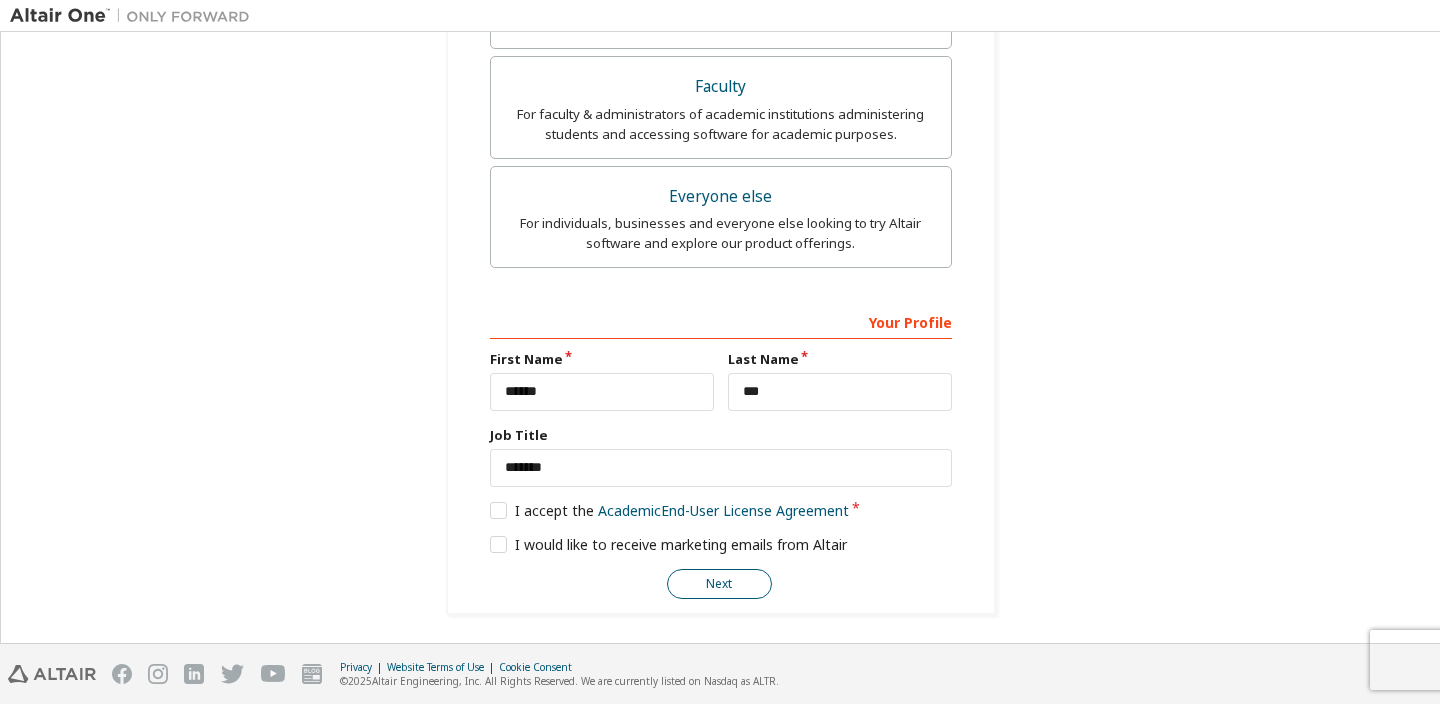 click on "Next" at bounding box center (719, 584) 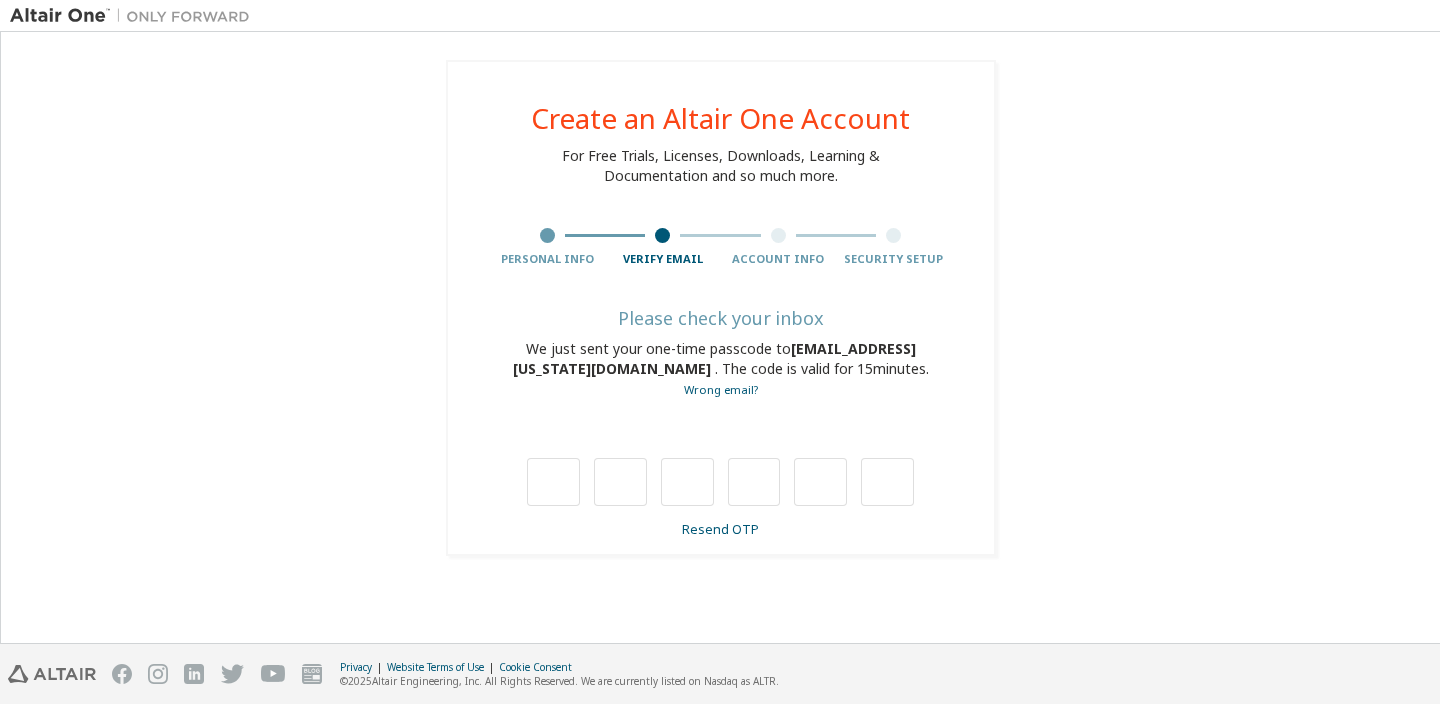 scroll, scrollTop: 0, scrollLeft: 0, axis: both 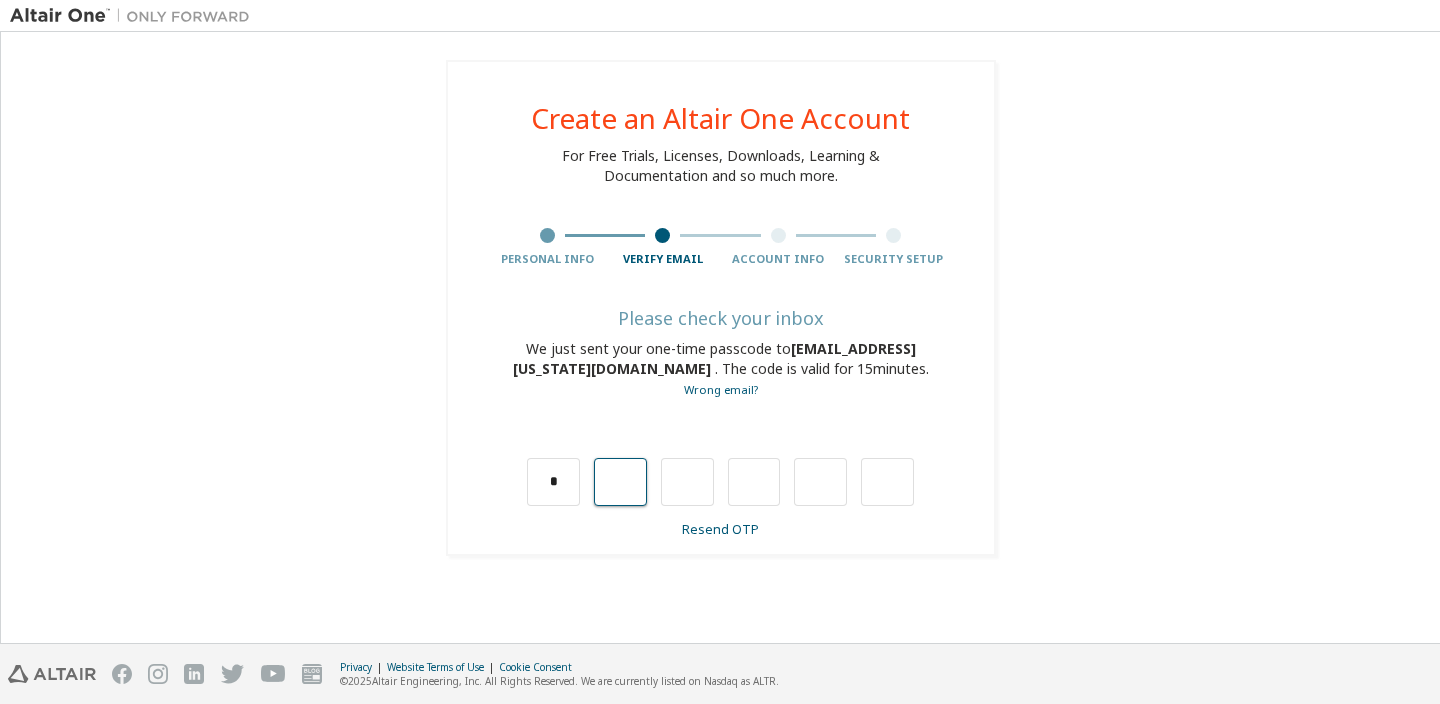 type on "*" 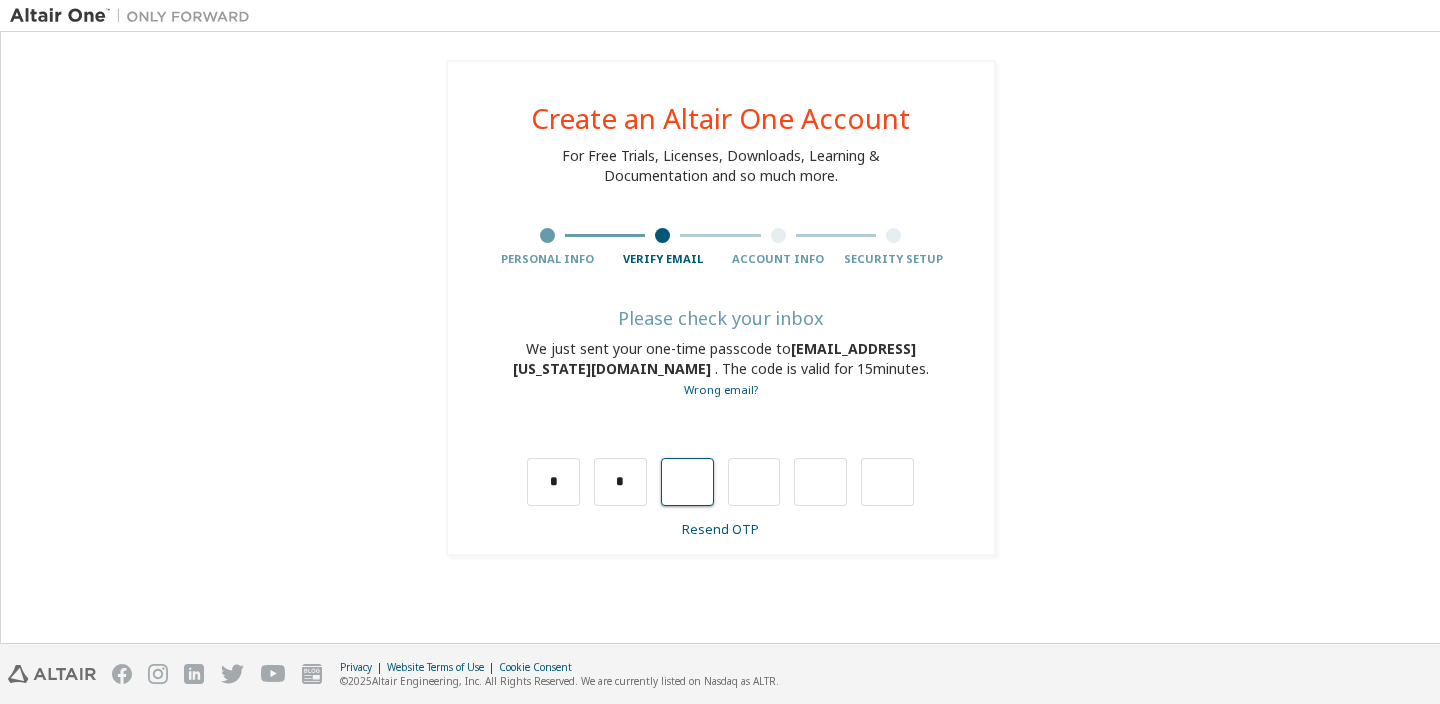 type on "*" 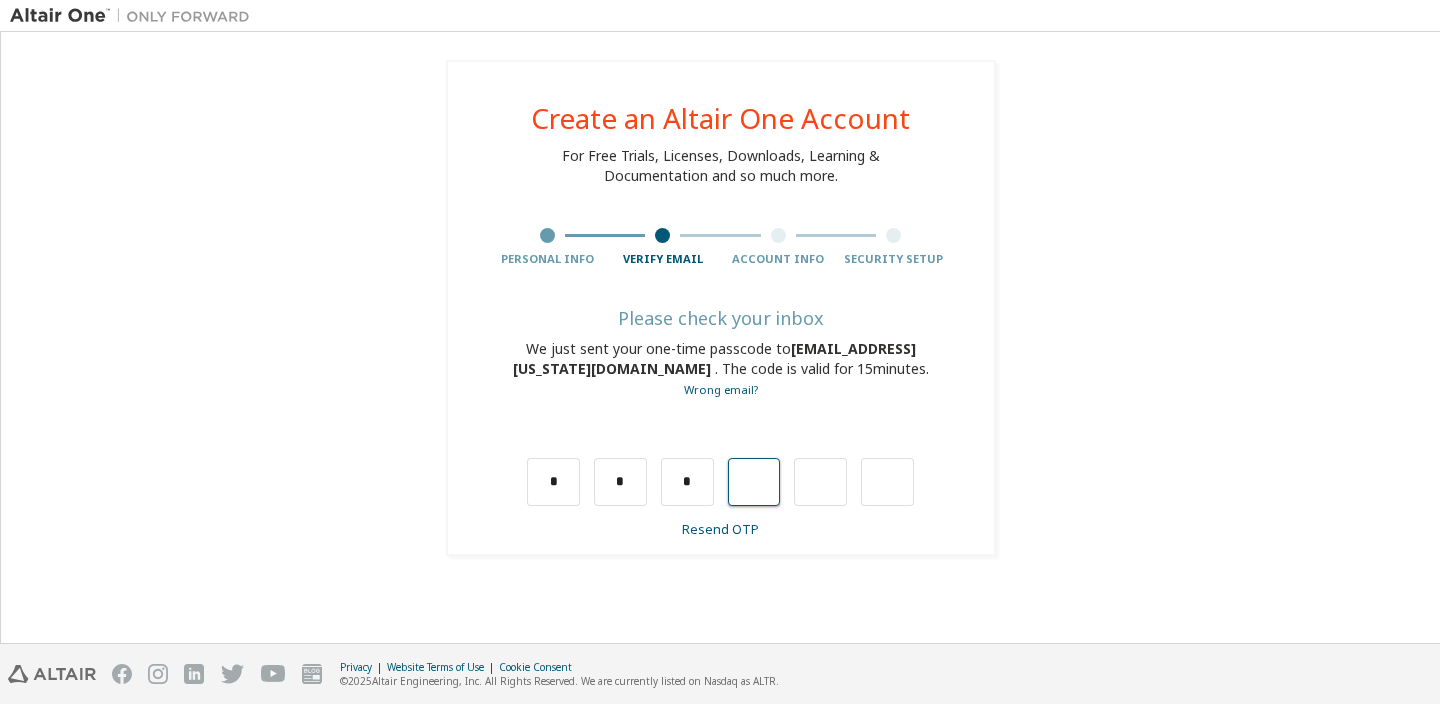 type on "*" 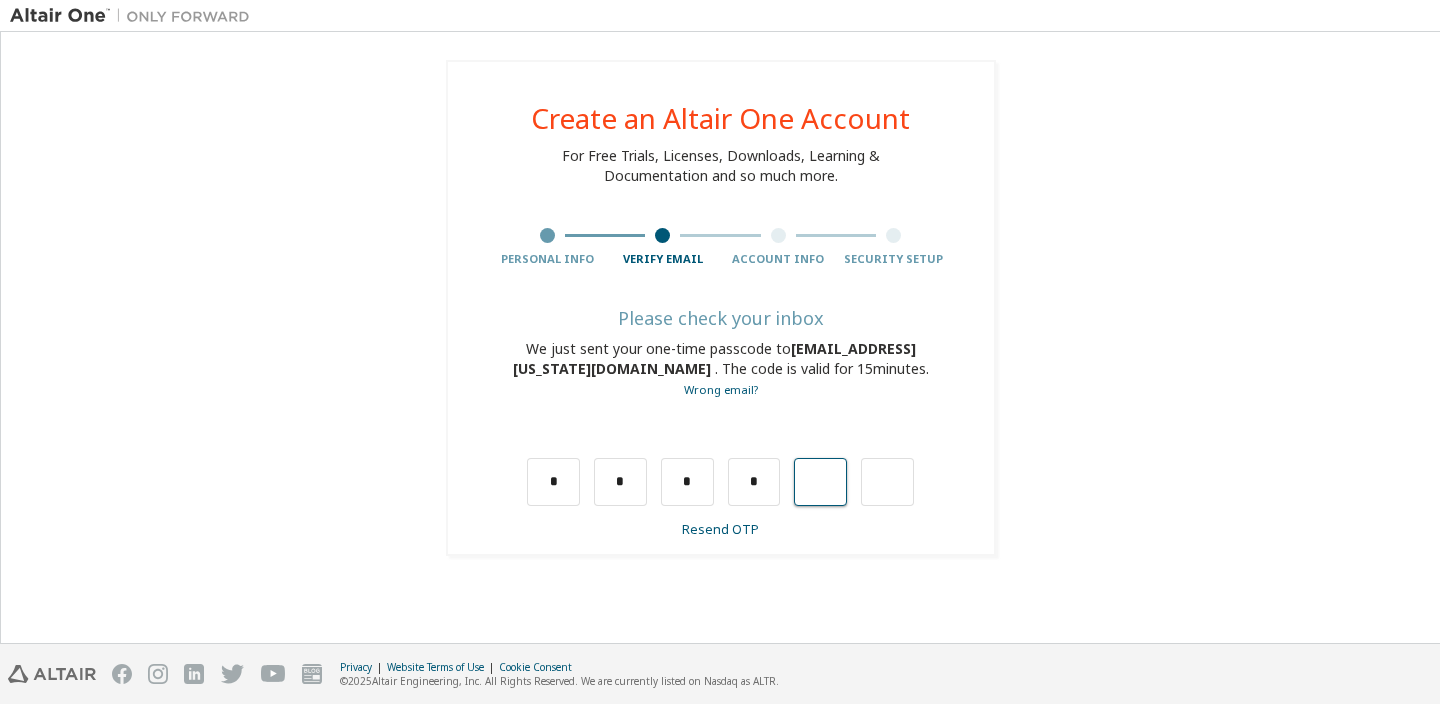 type on "*" 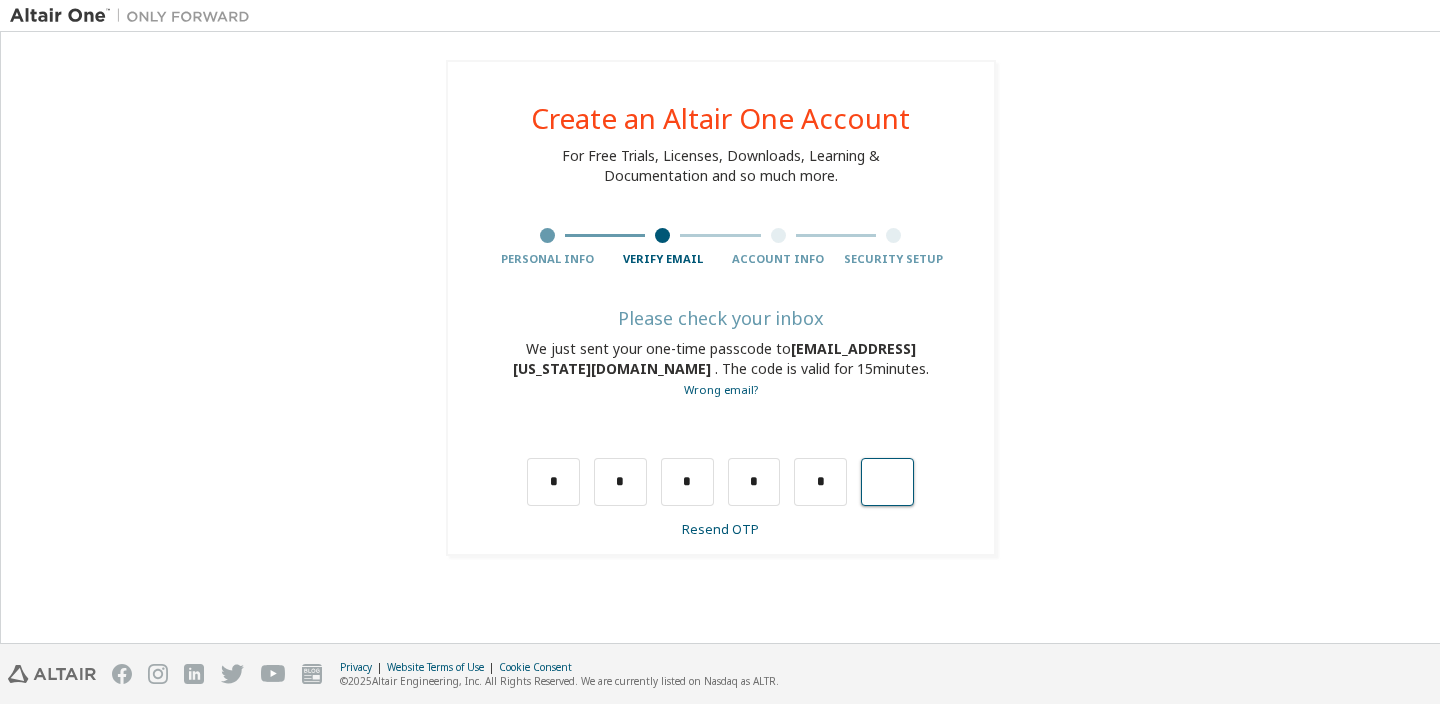 type on "*" 